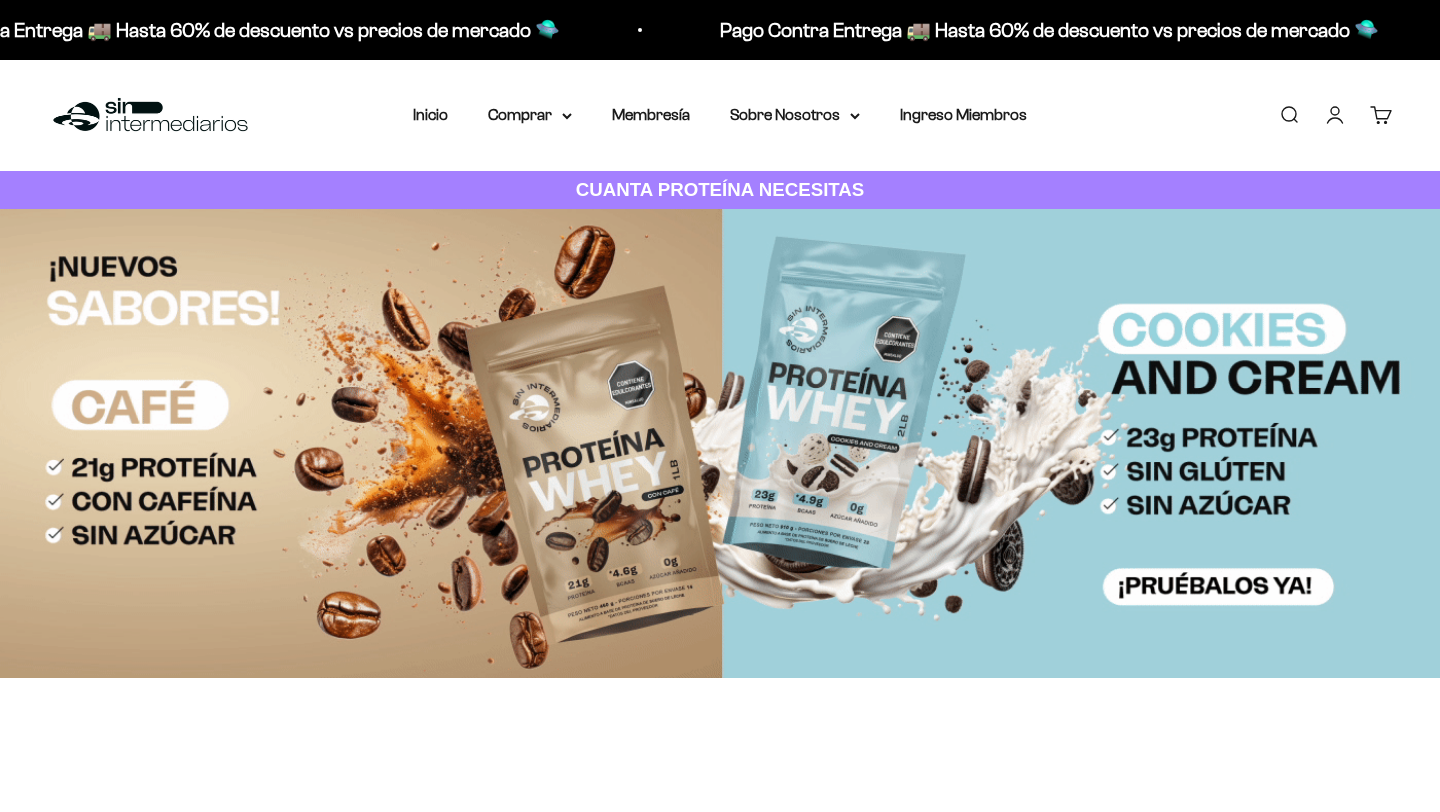 scroll, scrollTop: 0, scrollLeft: 0, axis: both 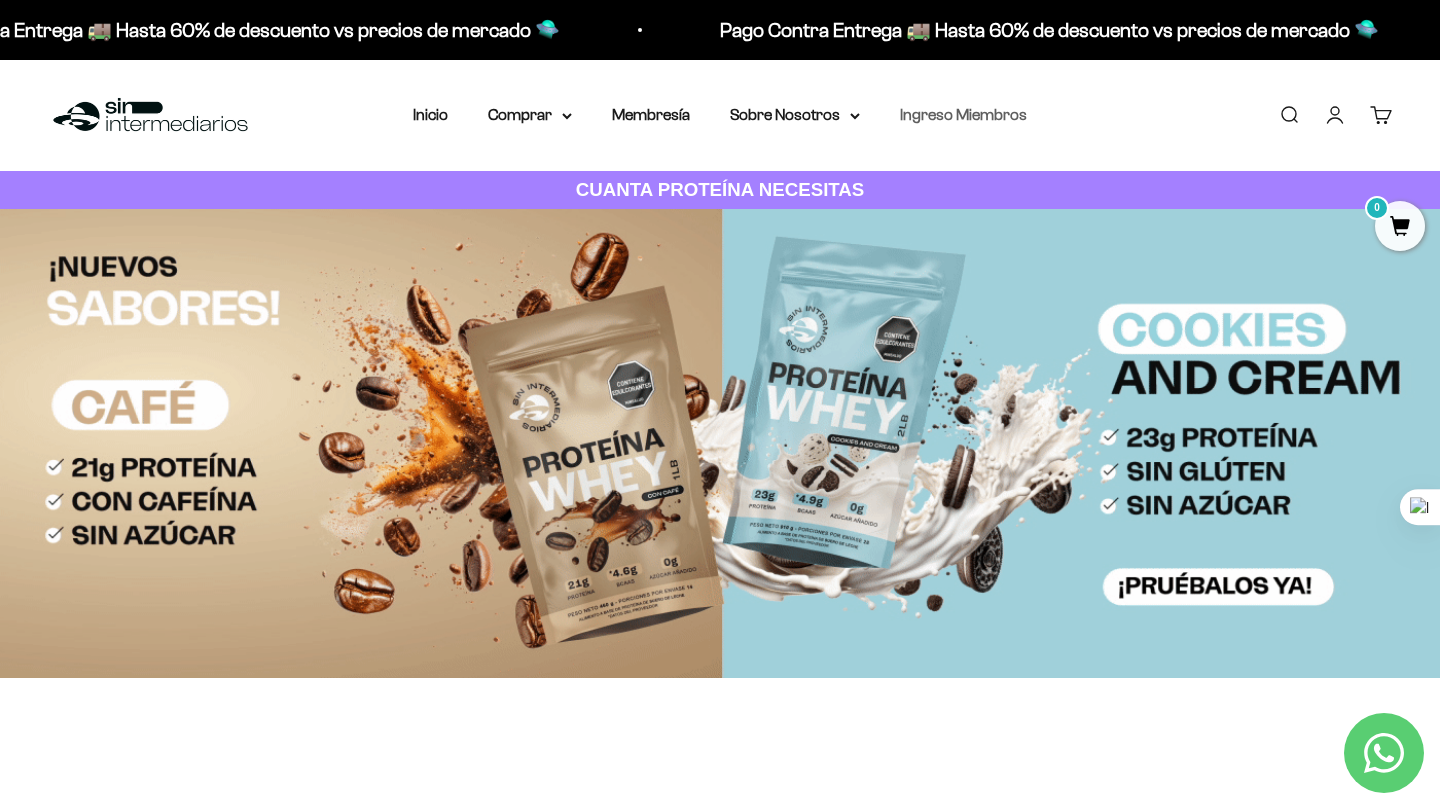 click on "Ingreso Miembros" at bounding box center (963, 114) 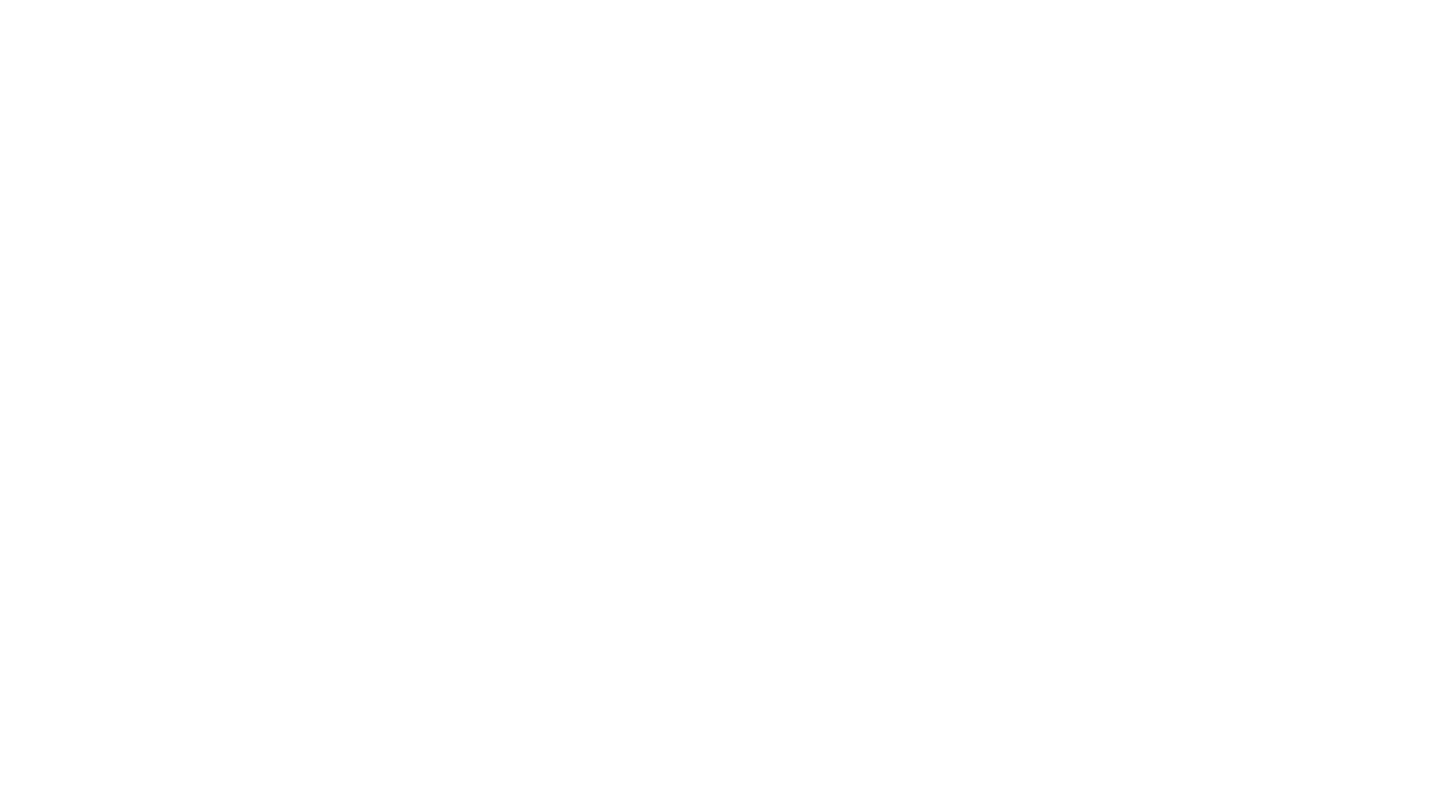 scroll, scrollTop: 0, scrollLeft: 0, axis: both 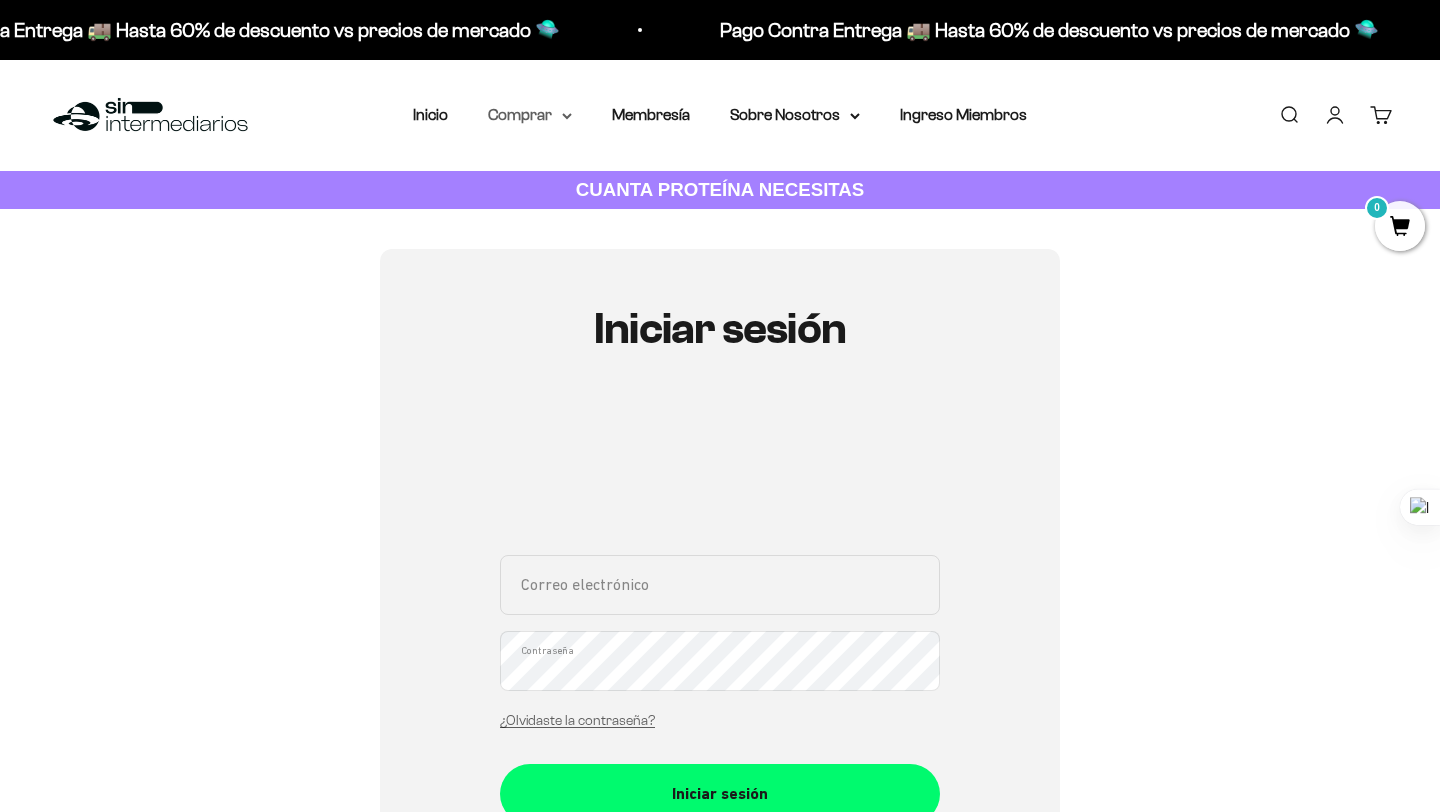 click on "Comprar" at bounding box center [530, 115] 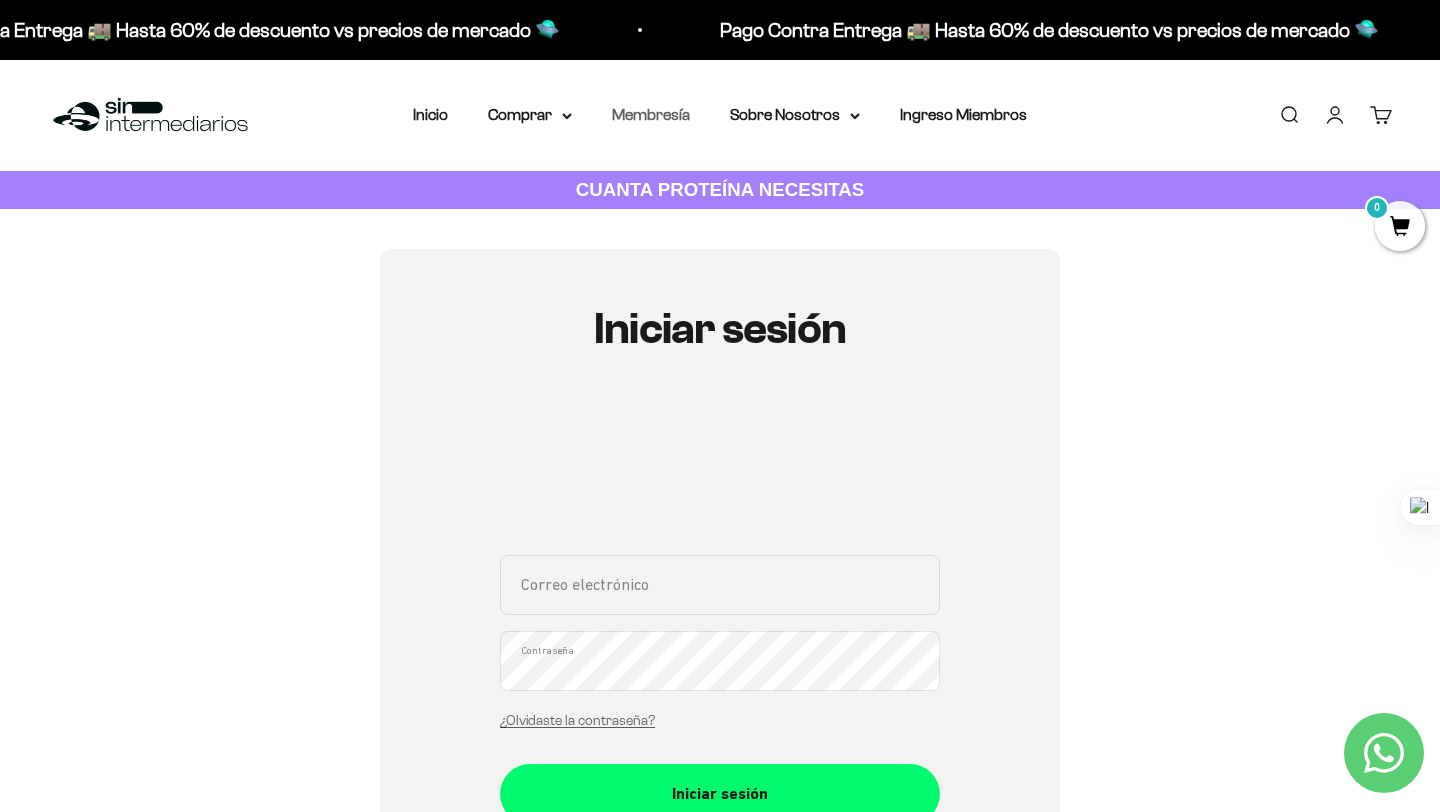click on "Membresía" at bounding box center [651, 114] 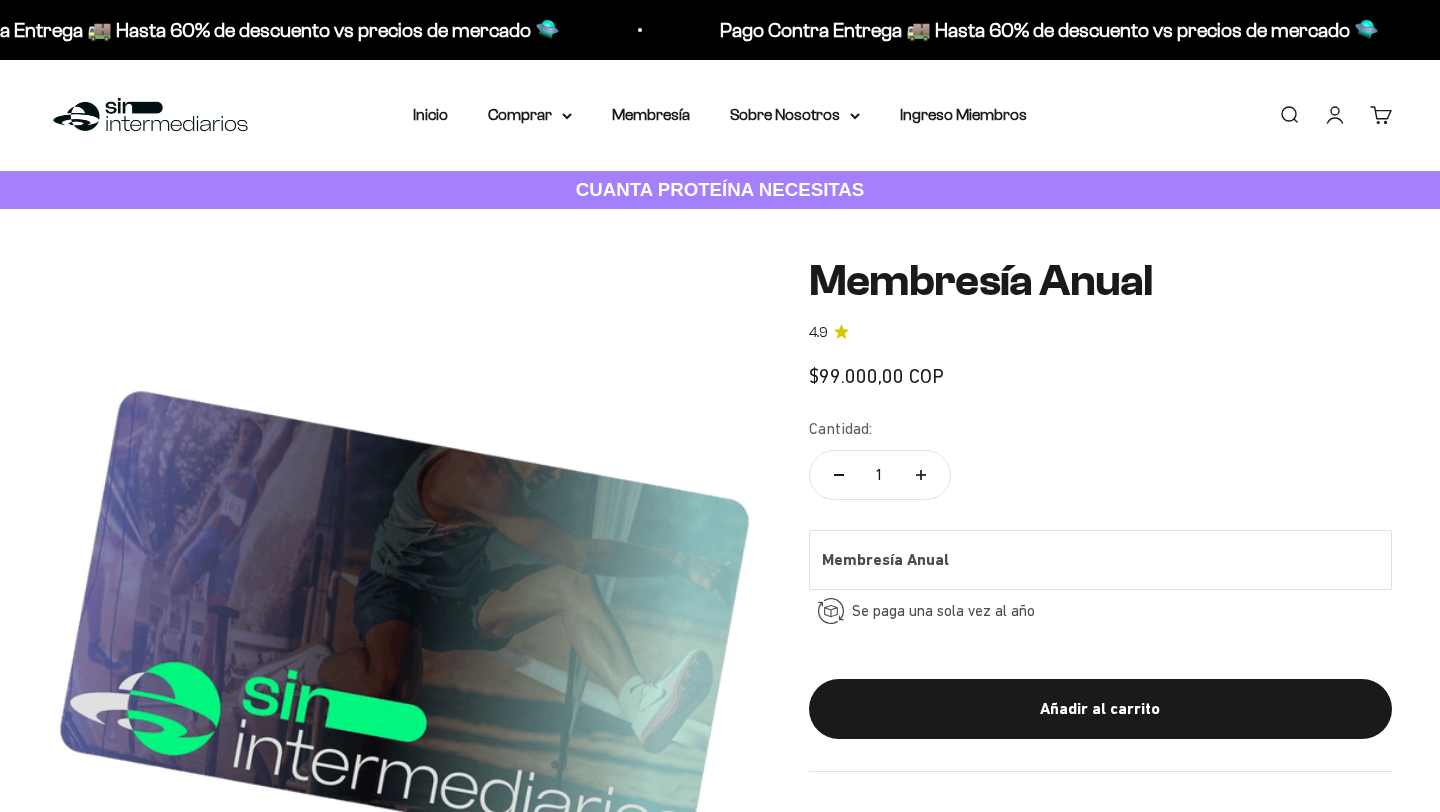 scroll, scrollTop: 0, scrollLeft: 0, axis: both 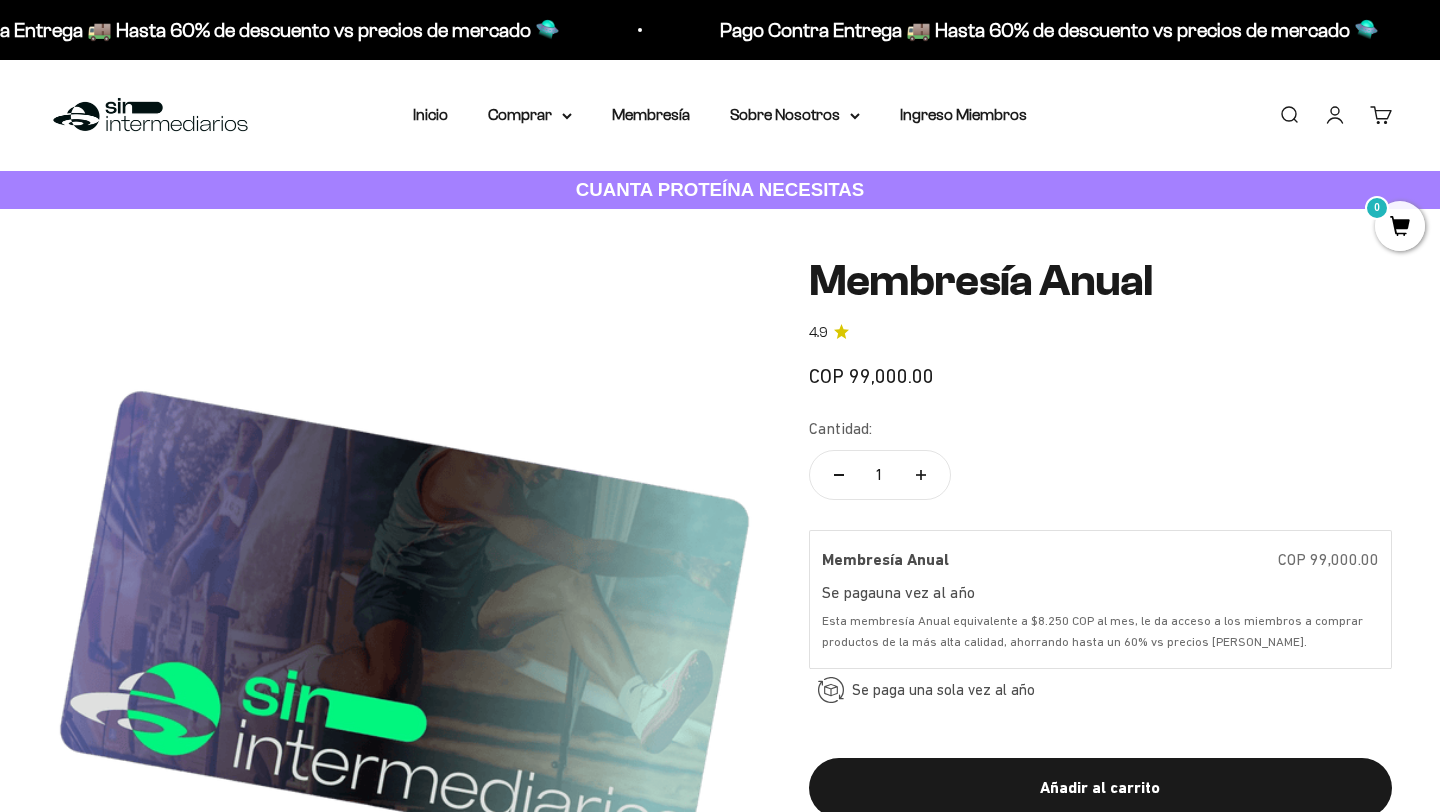 click on "Iniciar sesión" at bounding box center [1335, 115] 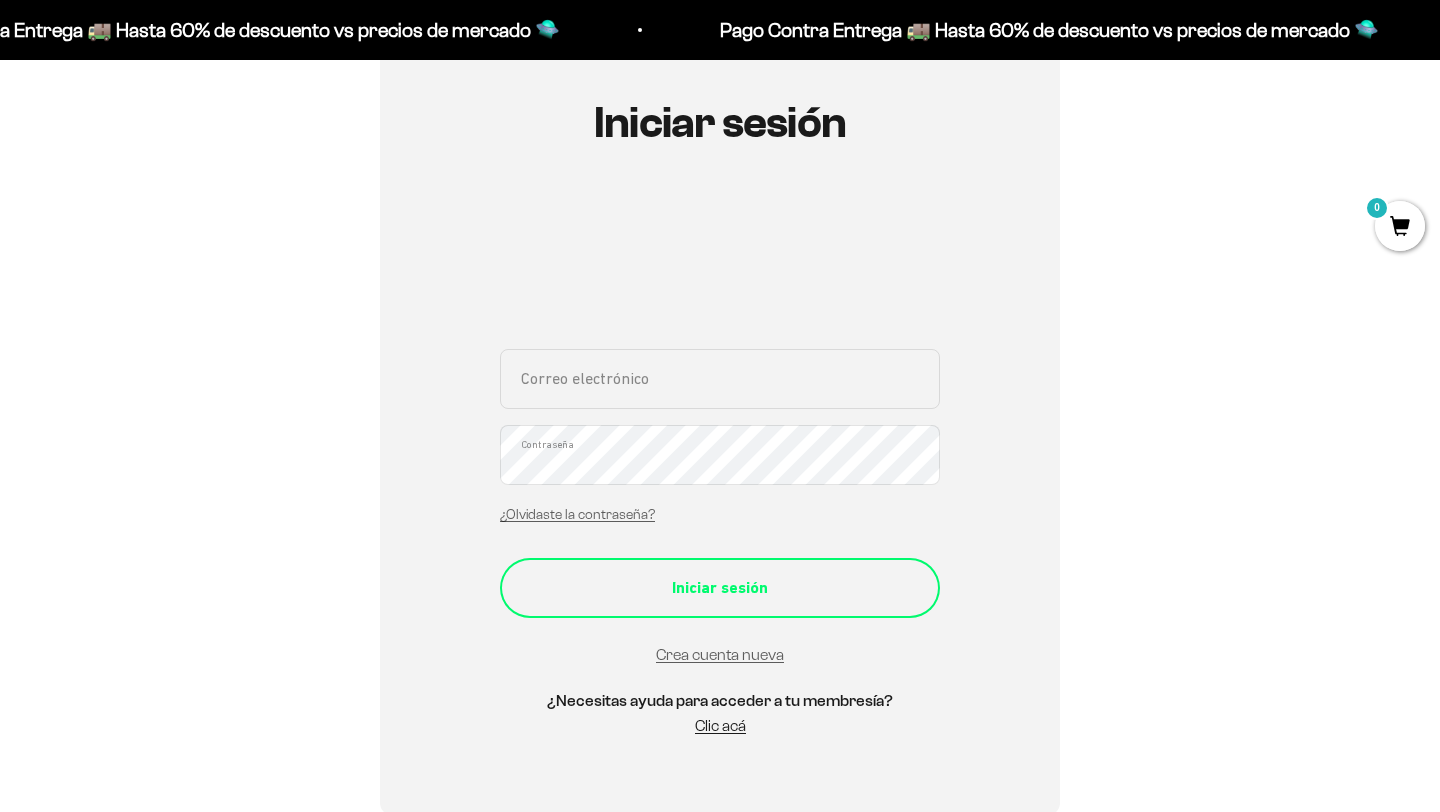 scroll, scrollTop: 258, scrollLeft: 0, axis: vertical 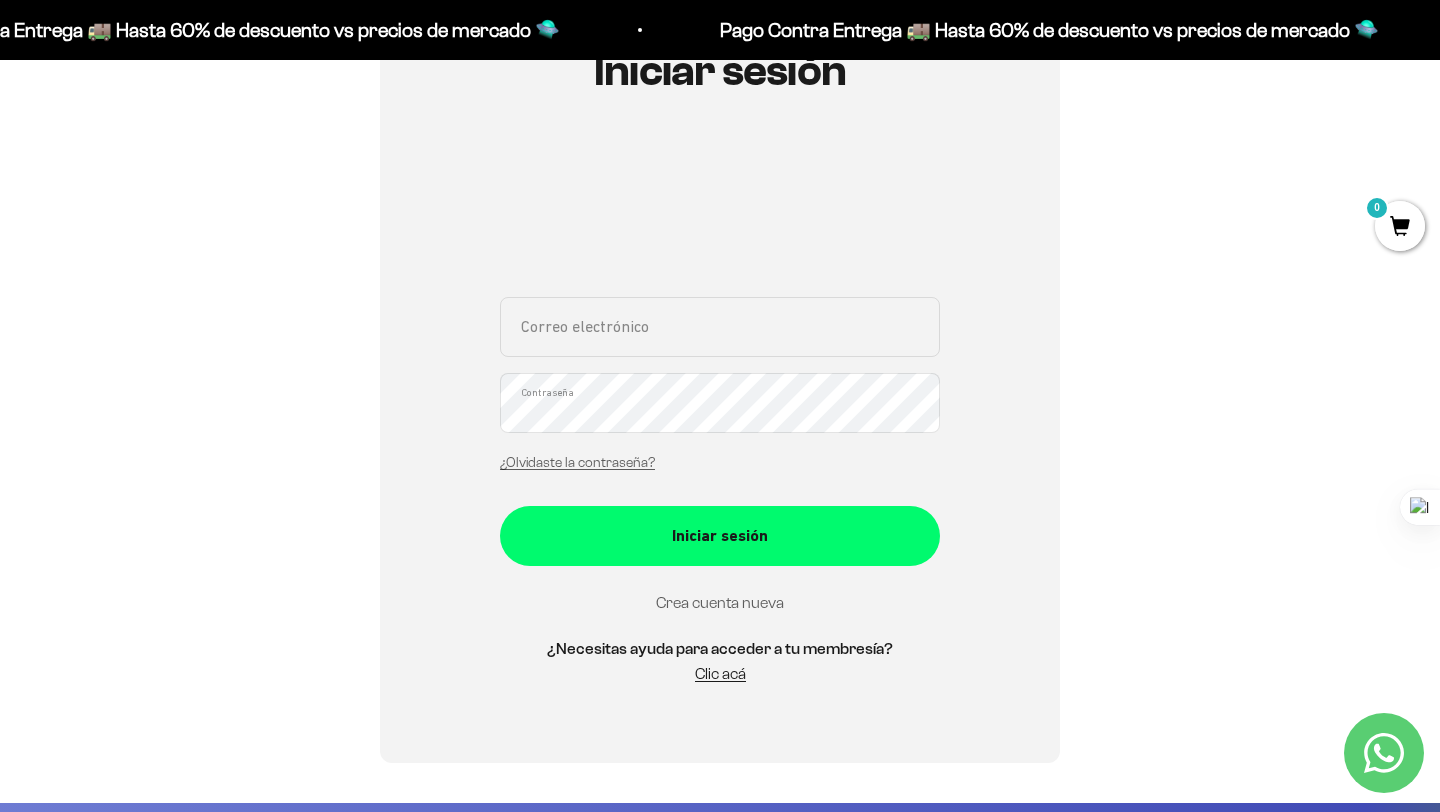 click on "Crea cuenta nueva" at bounding box center [720, 602] 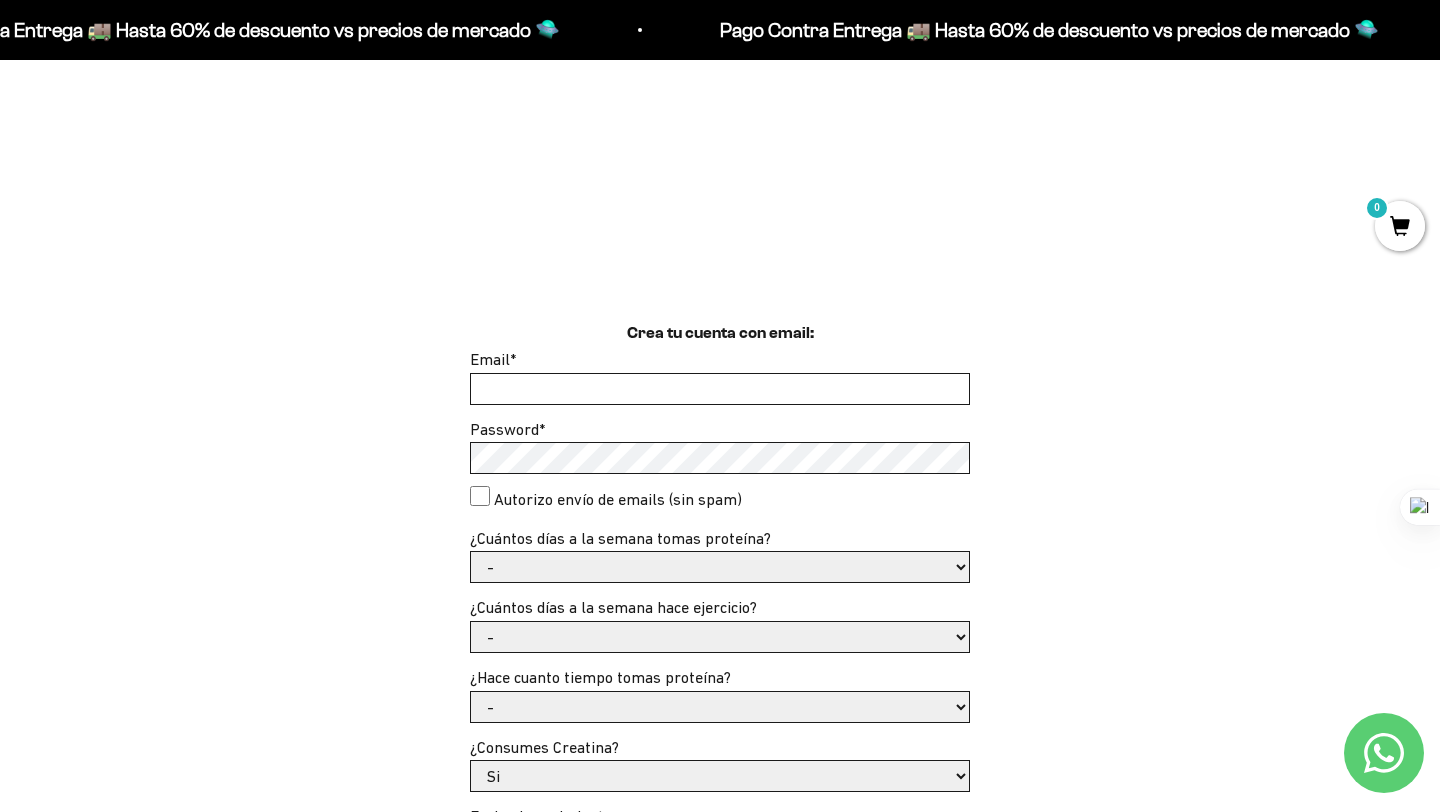 scroll, scrollTop: 137, scrollLeft: 0, axis: vertical 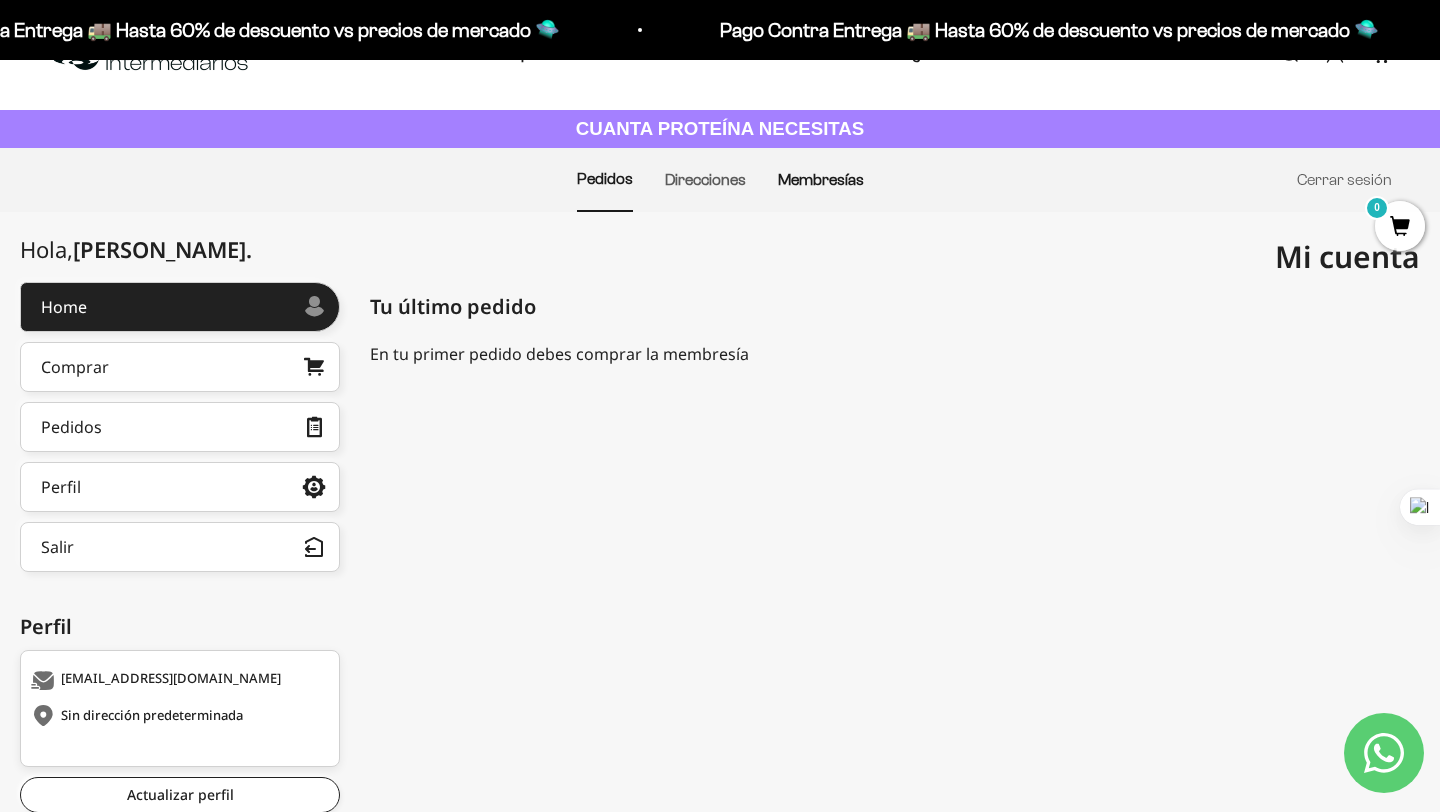 click on "Membresías" at bounding box center [821, 179] 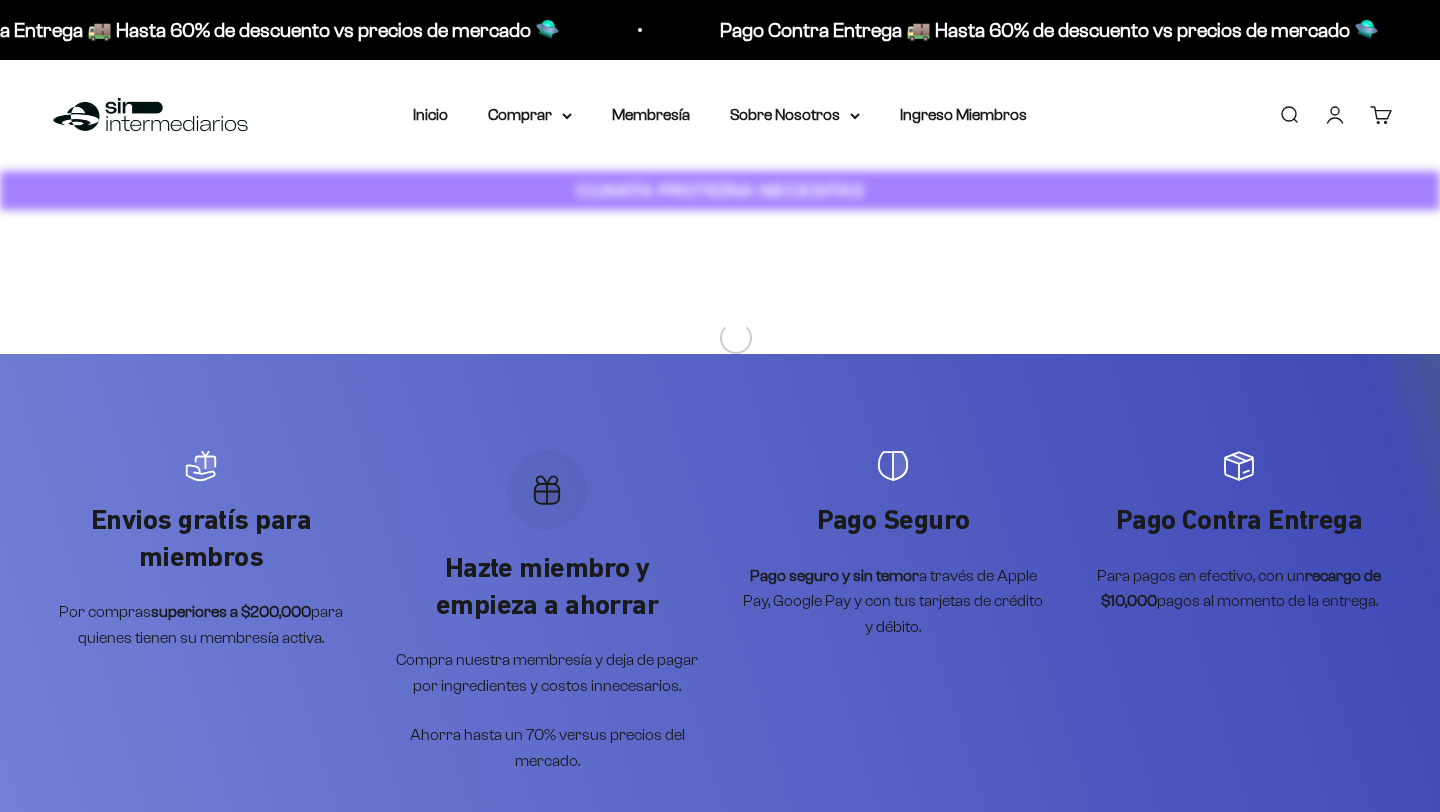 scroll, scrollTop: 0, scrollLeft: 0, axis: both 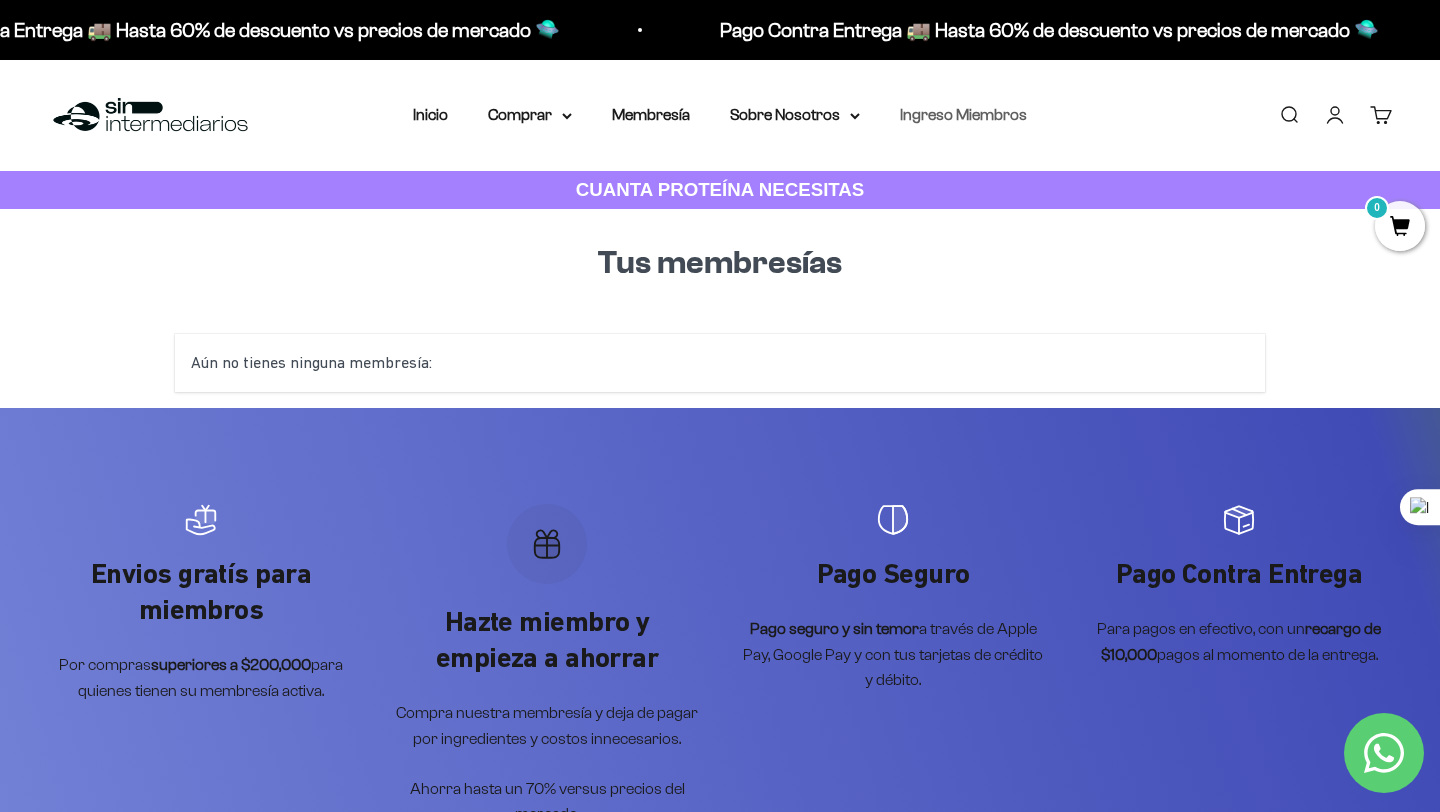 click on "Ingreso Miembros" at bounding box center [963, 114] 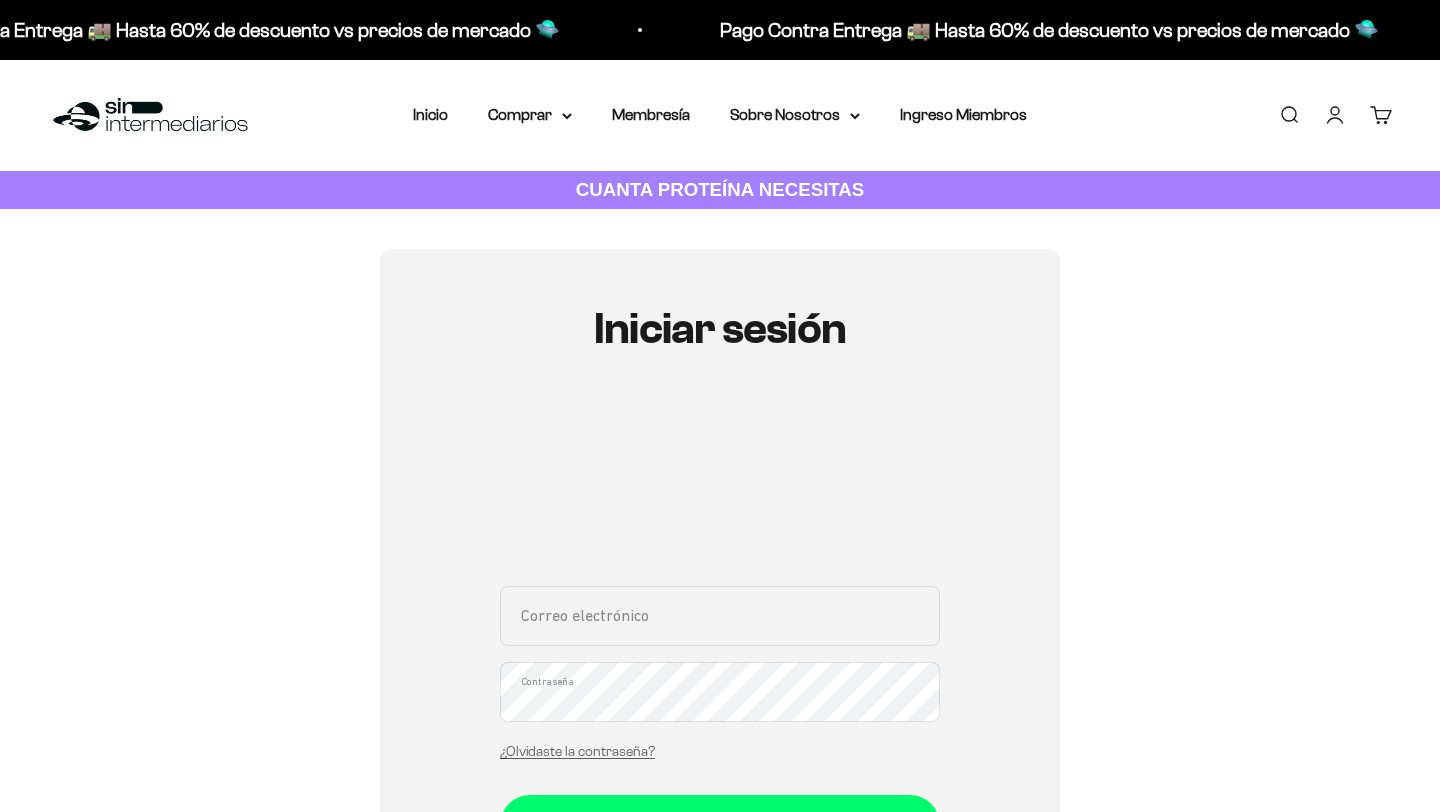 scroll, scrollTop: 0, scrollLeft: 0, axis: both 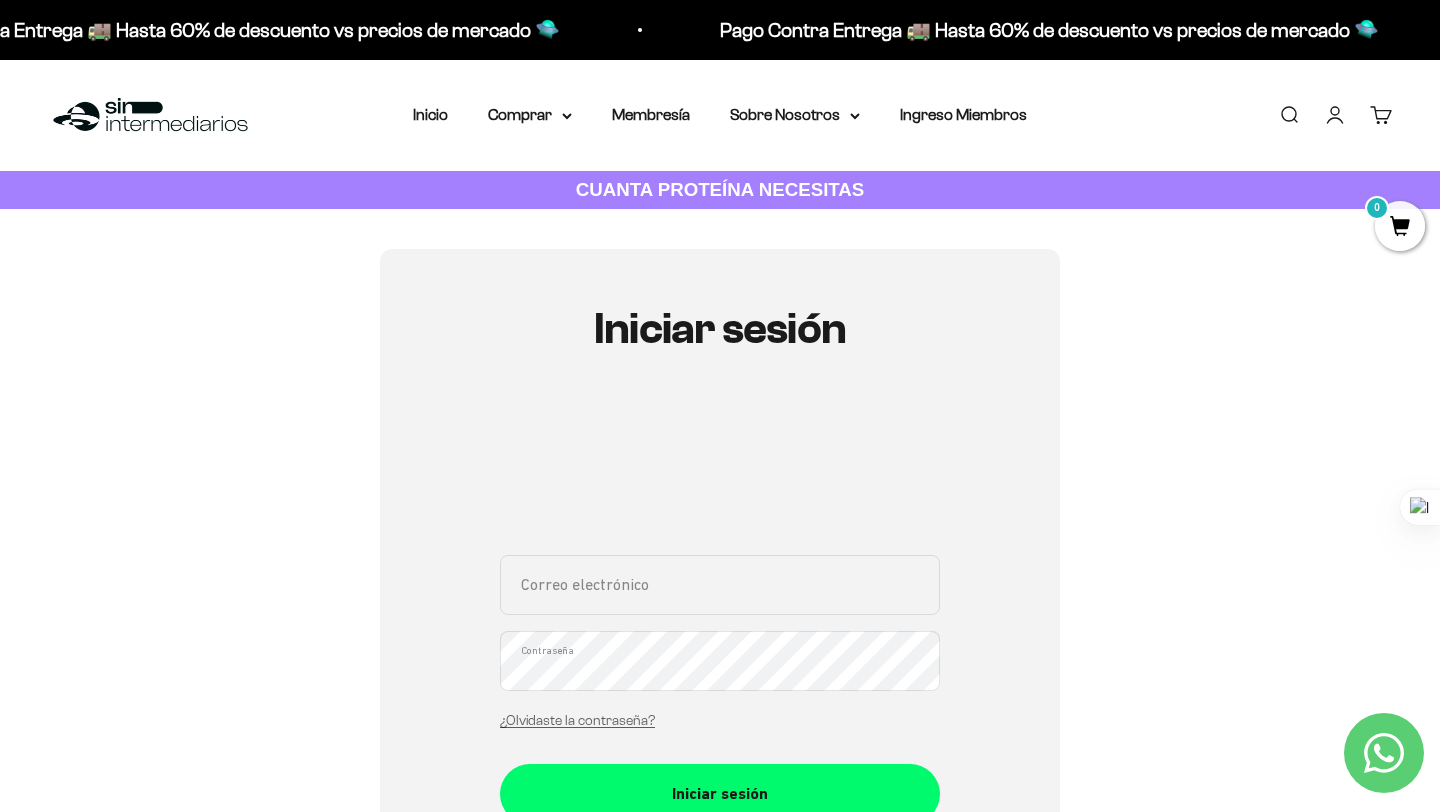 click on "Inicio" at bounding box center (430, 115) 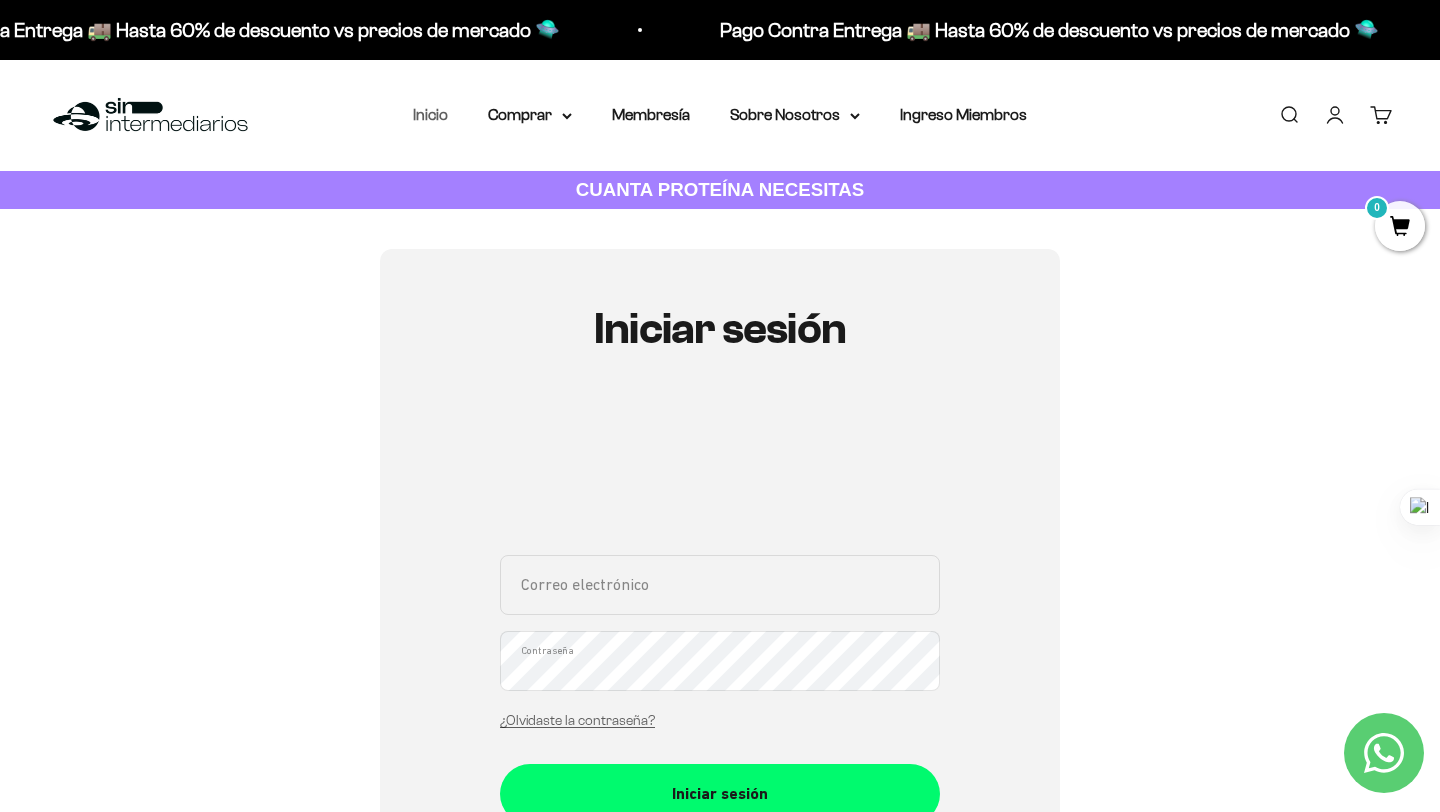 click on "Inicio" at bounding box center (430, 114) 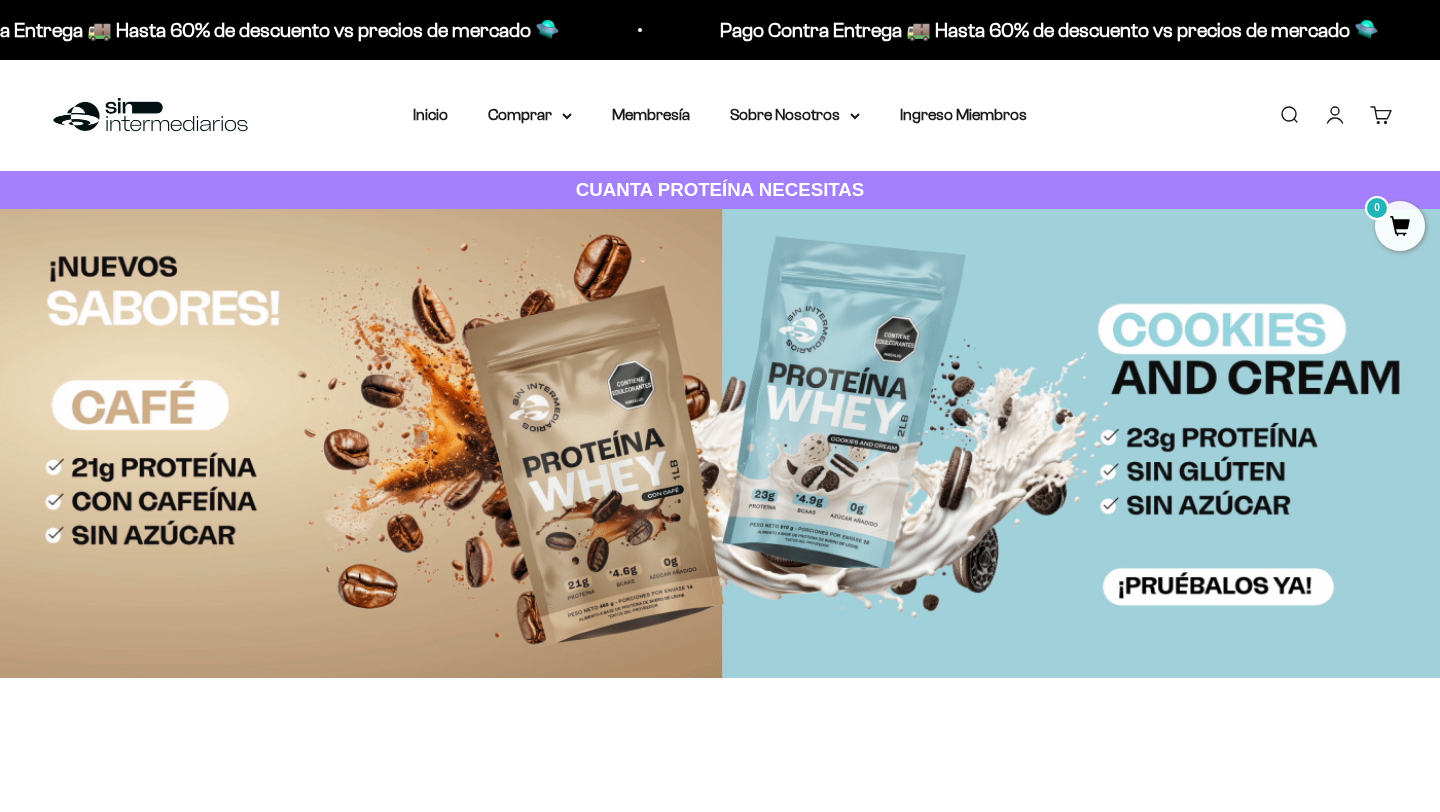 scroll, scrollTop: 0, scrollLeft: 0, axis: both 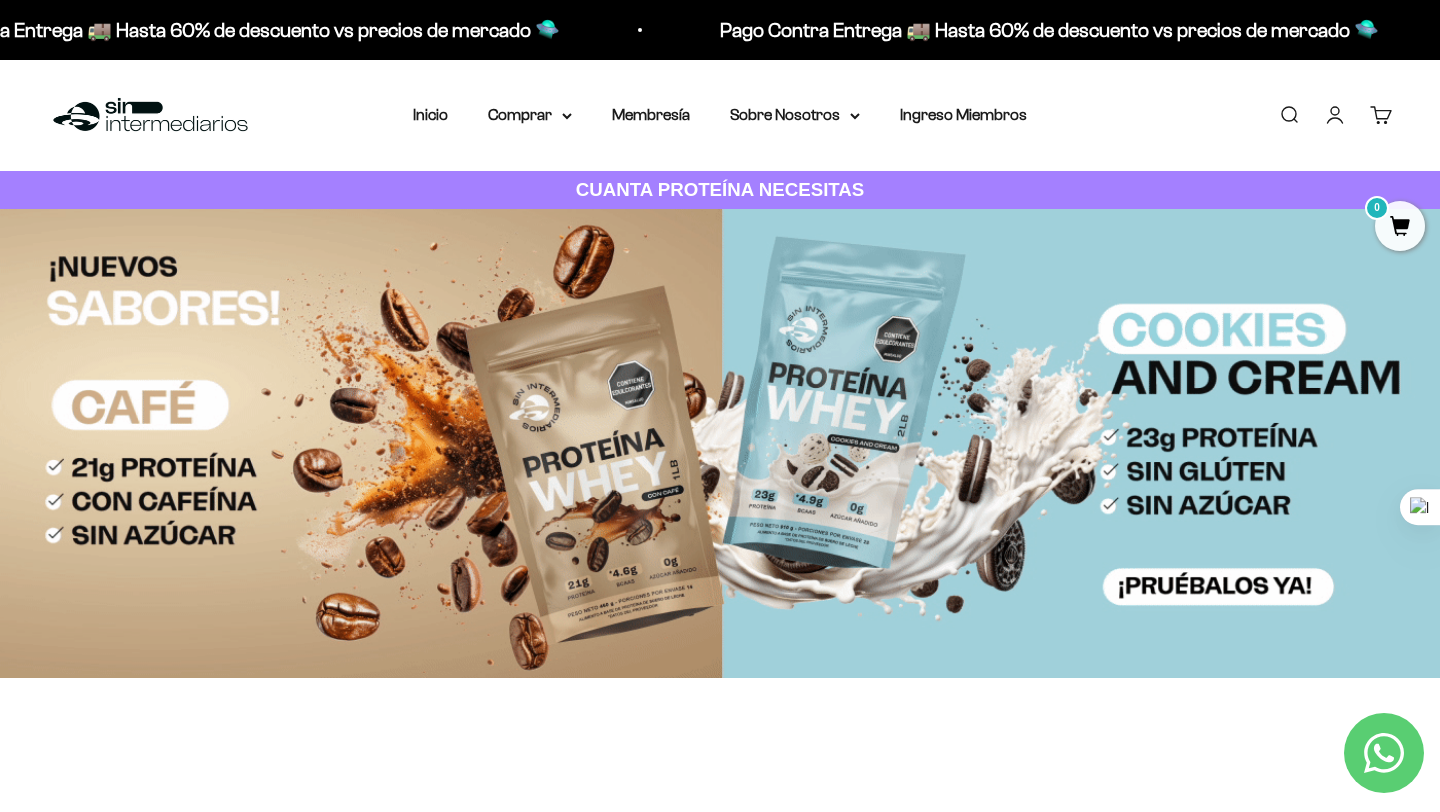click on "Cuenta" at bounding box center (1335, 115) 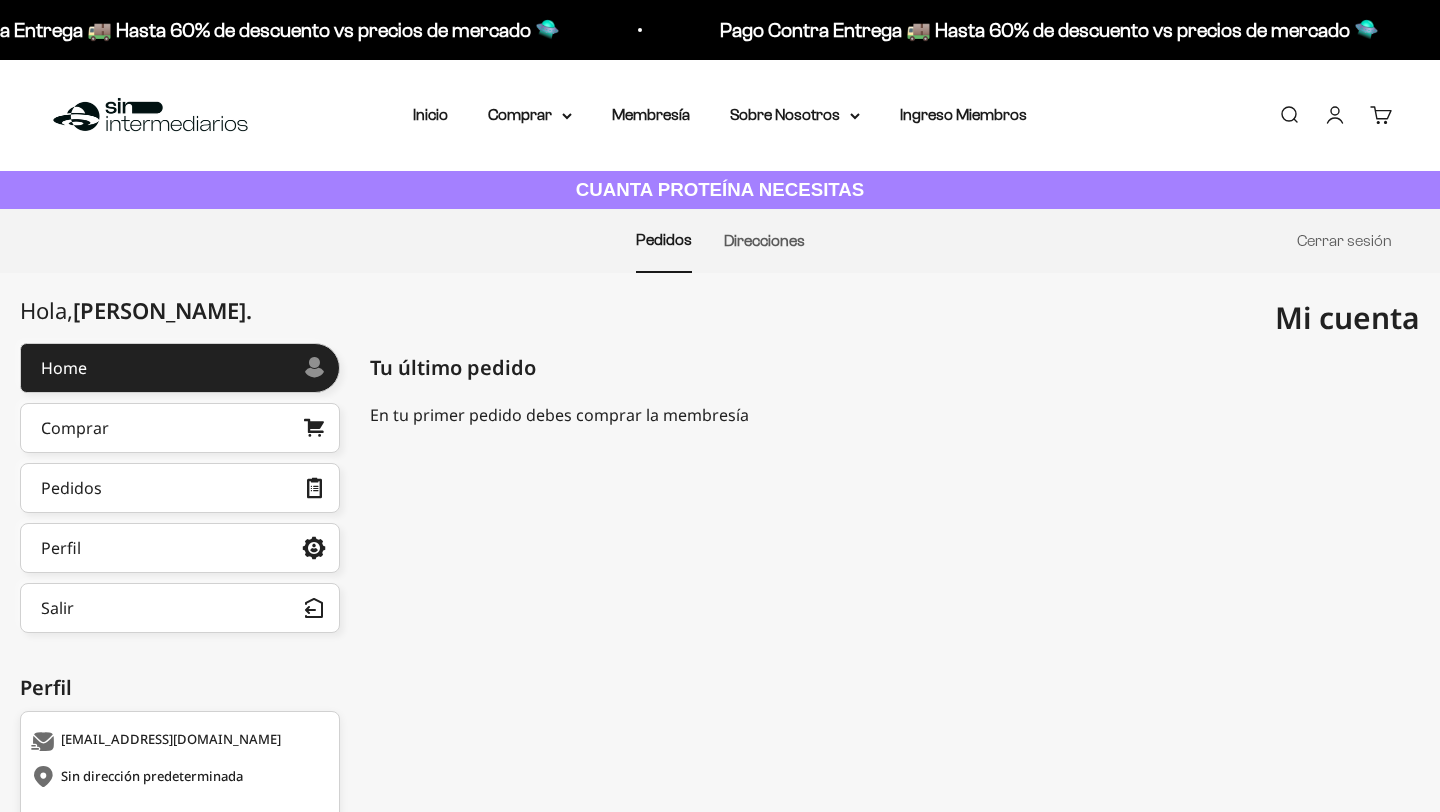 scroll, scrollTop: 0, scrollLeft: 0, axis: both 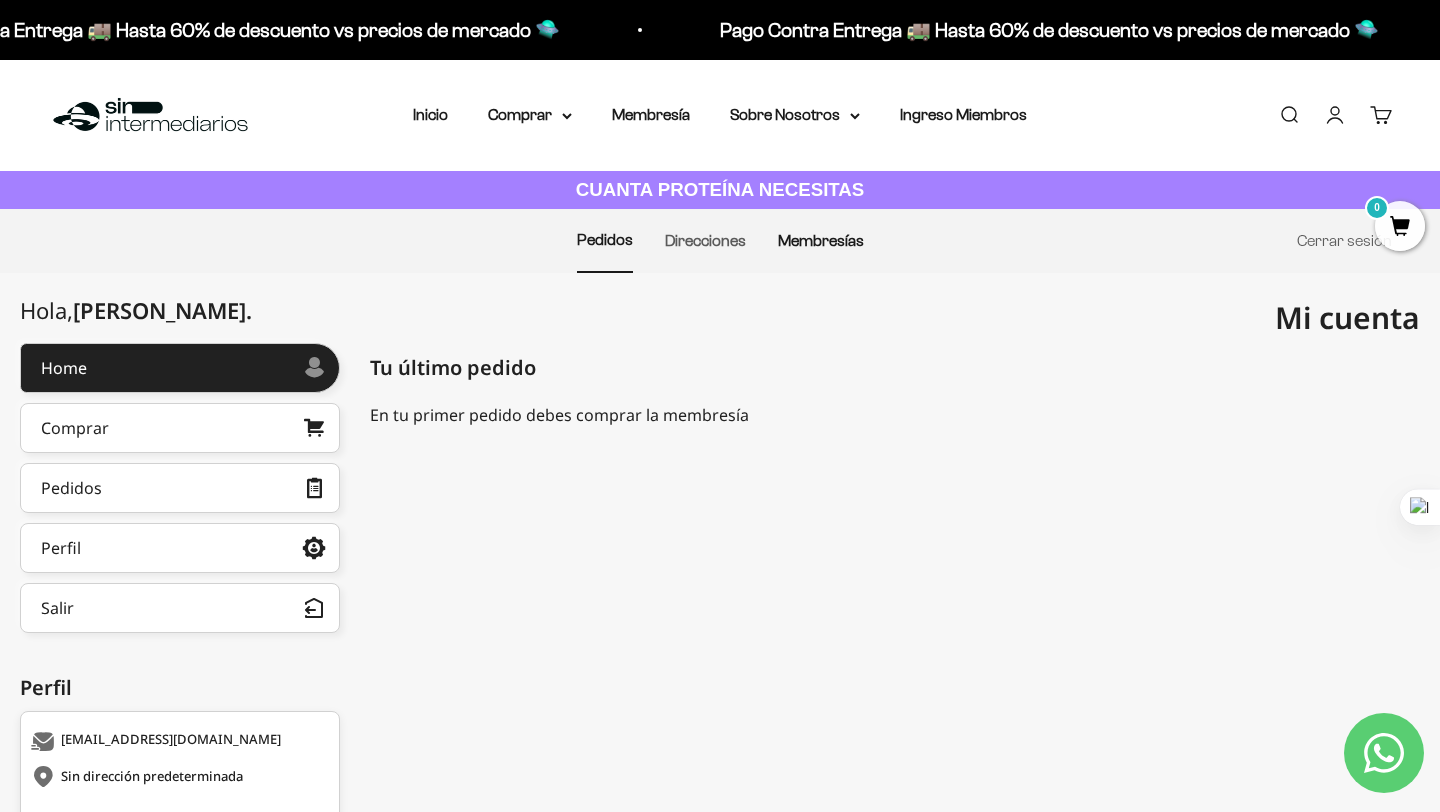 click on "Membresías" at bounding box center (821, 240) 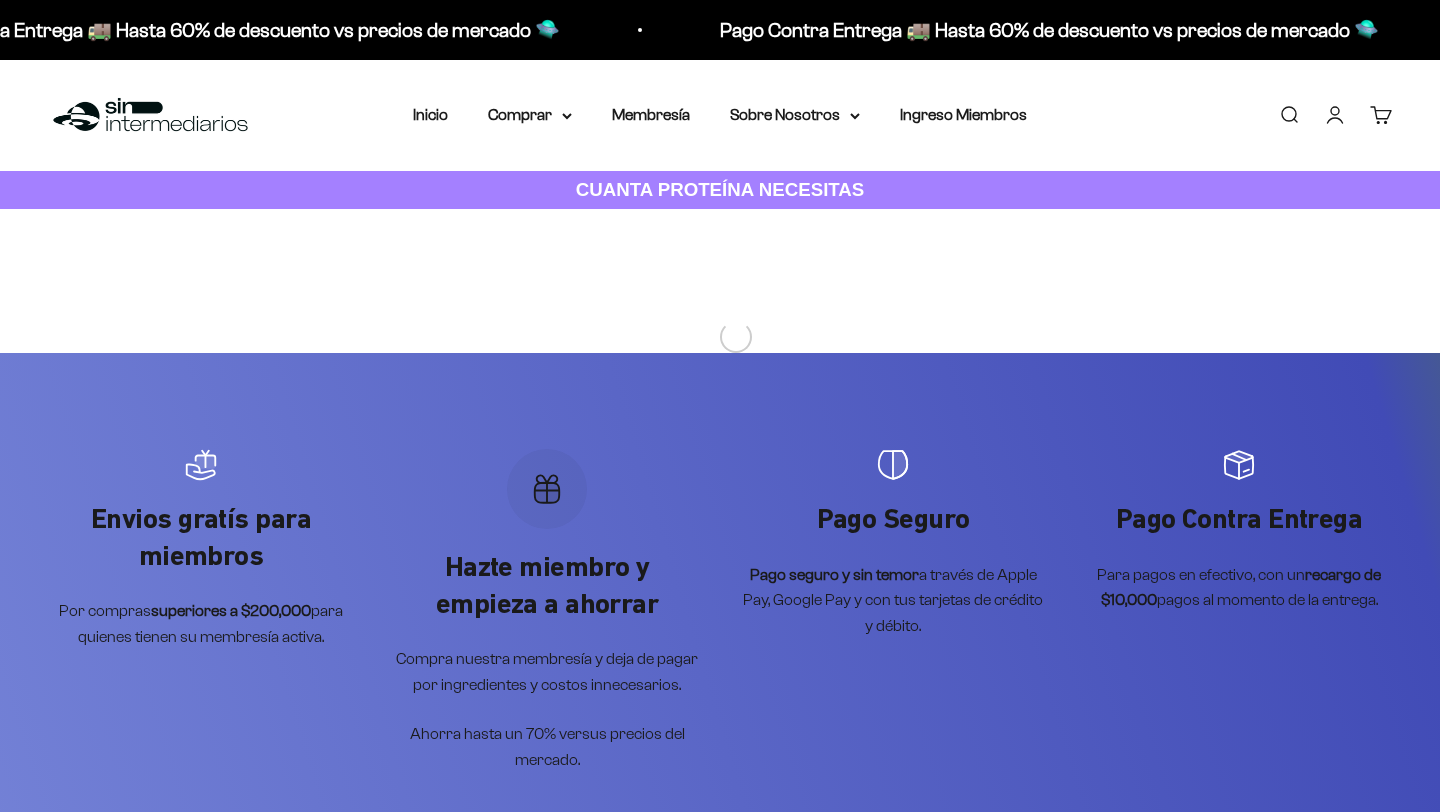 scroll, scrollTop: 0, scrollLeft: 0, axis: both 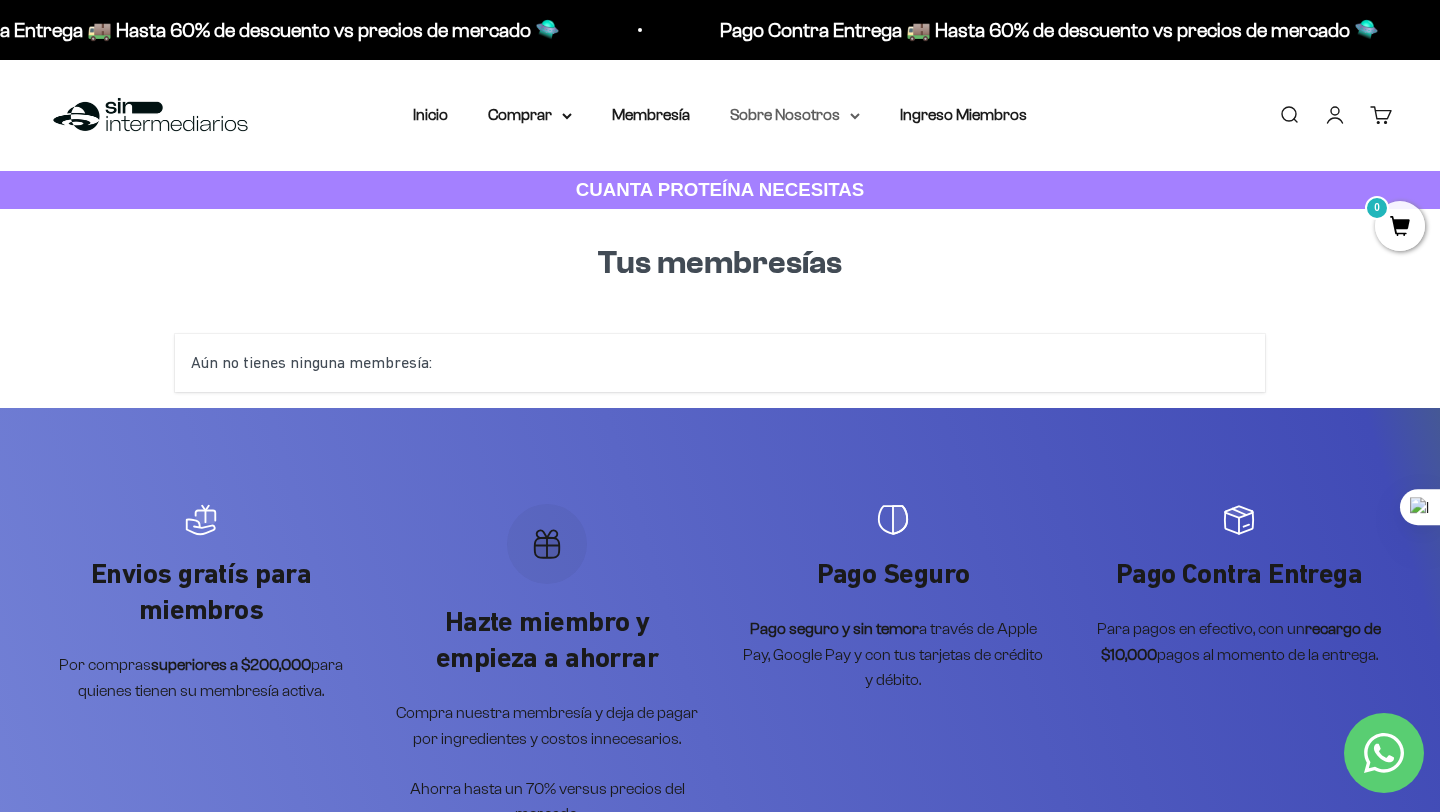 click on "Sobre Nosotros" at bounding box center (795, 115) 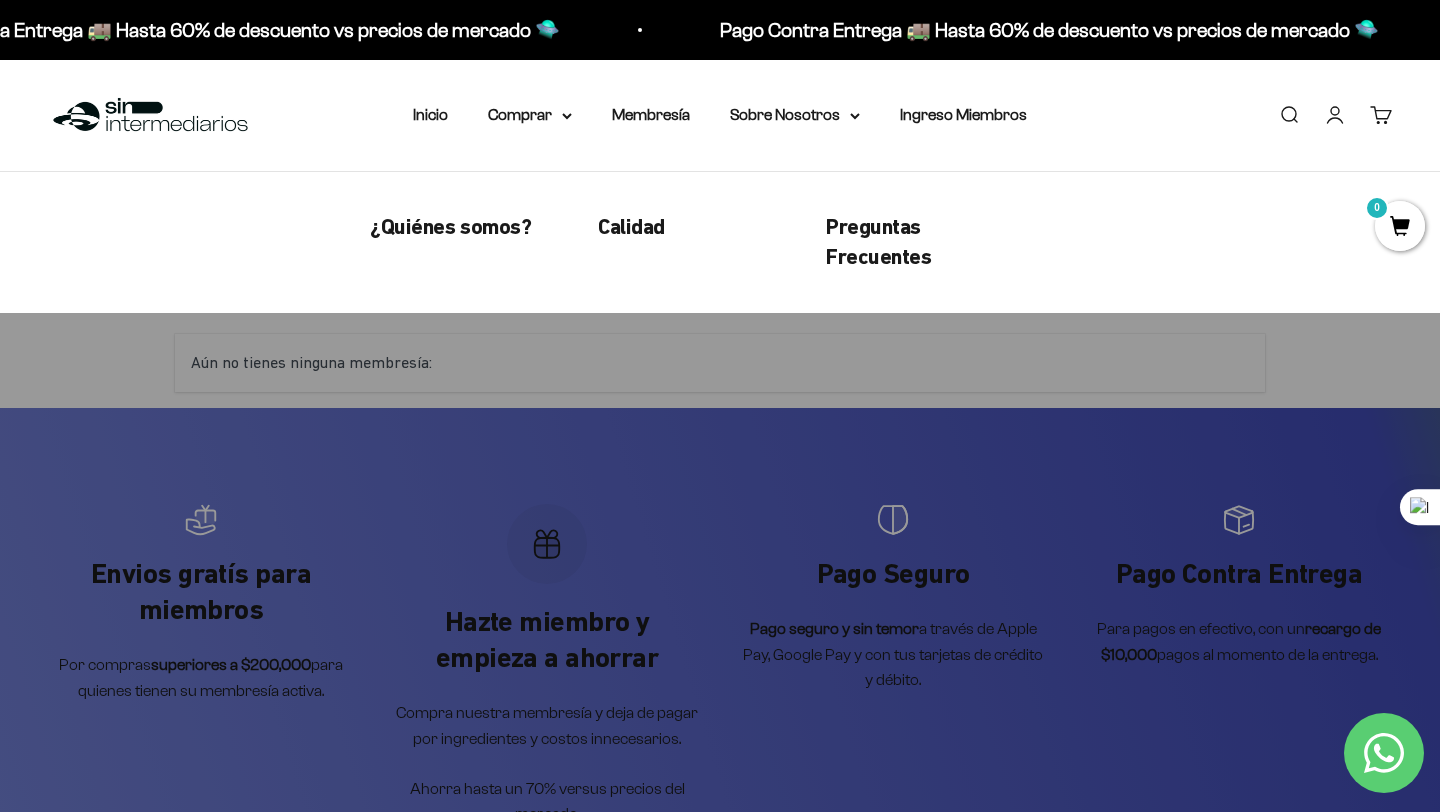 click on "Membresía" at bounding box center [651, 115] 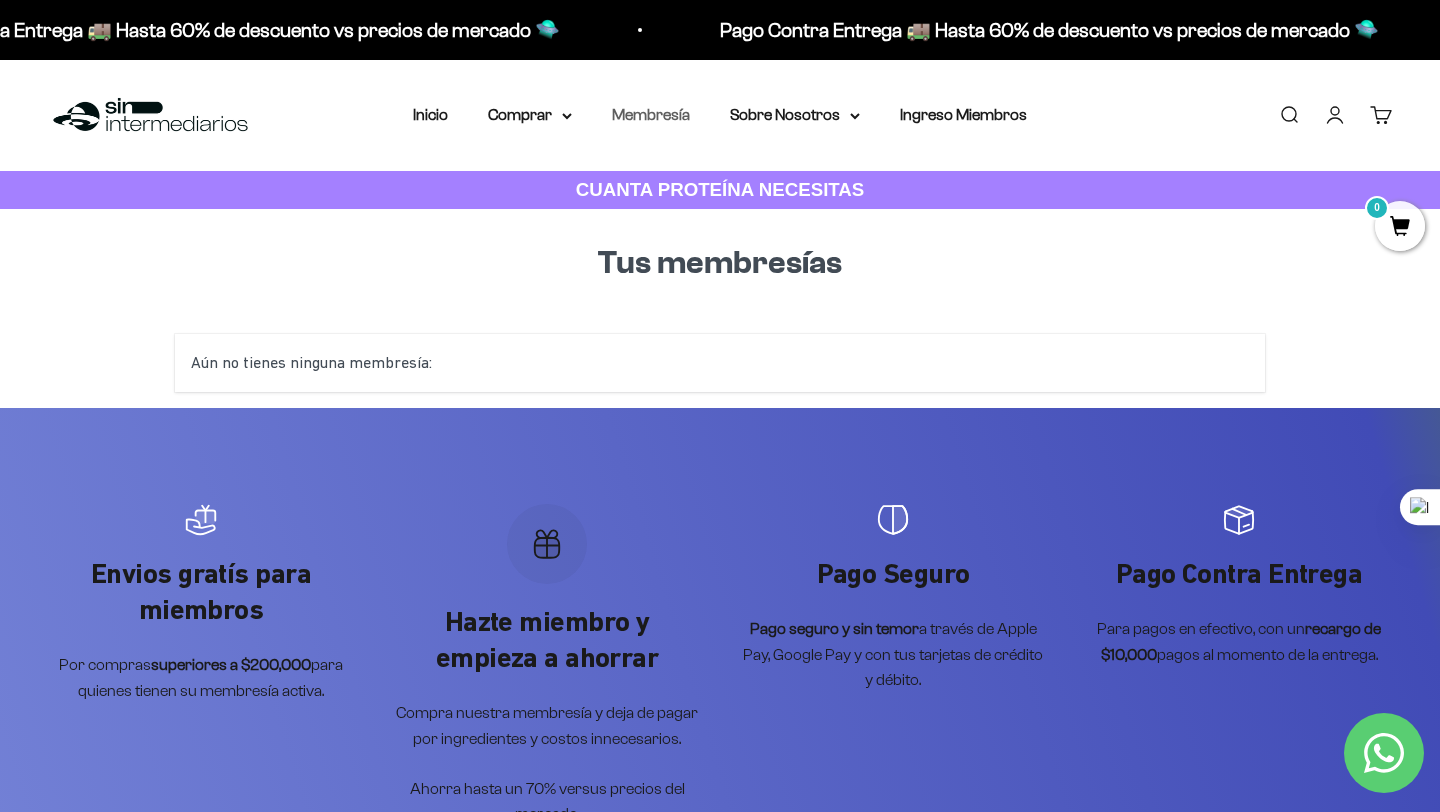 click on "Membresía" at bounding box center (651, 114) 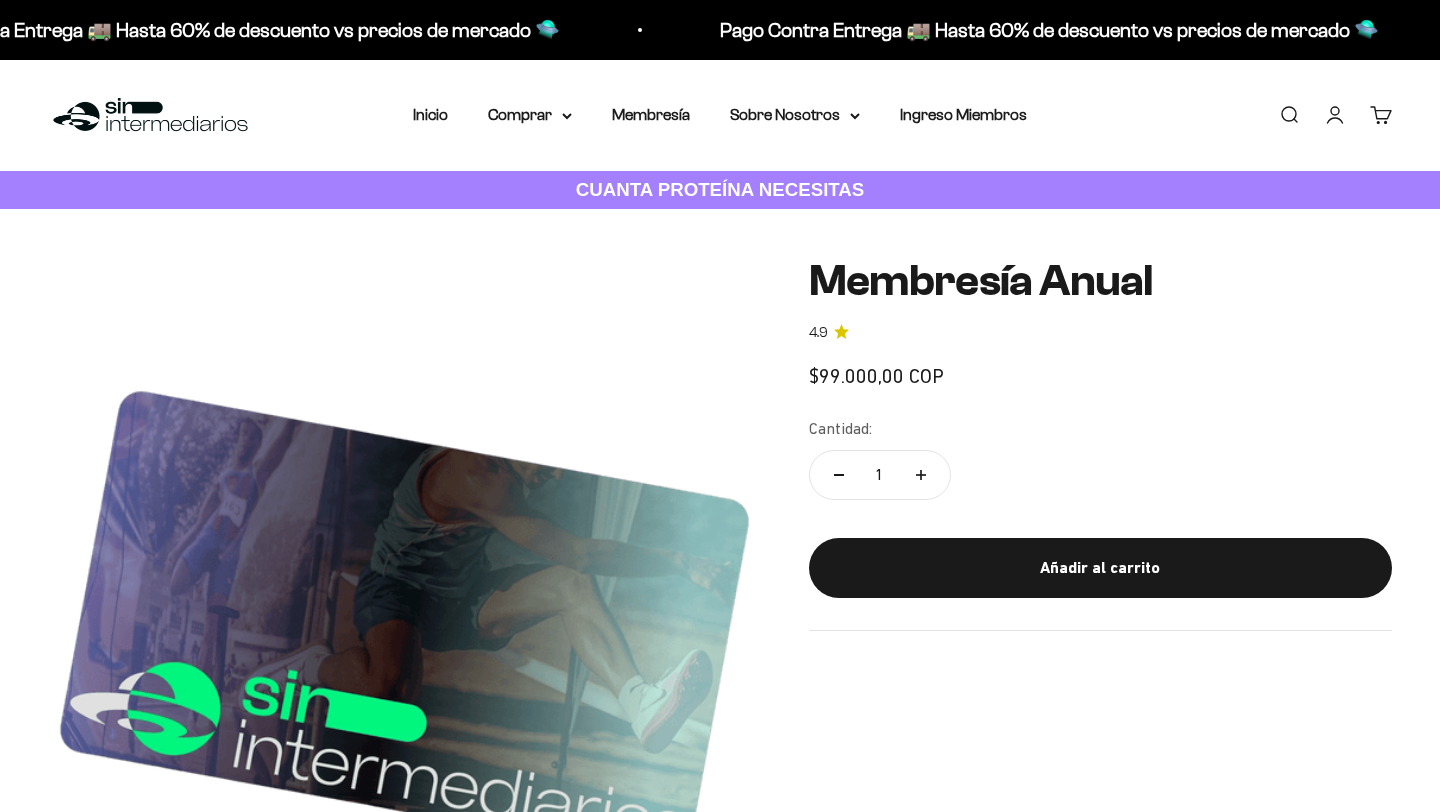 scroll, scrollTop: 0, scrollLeft: 0, axis: both 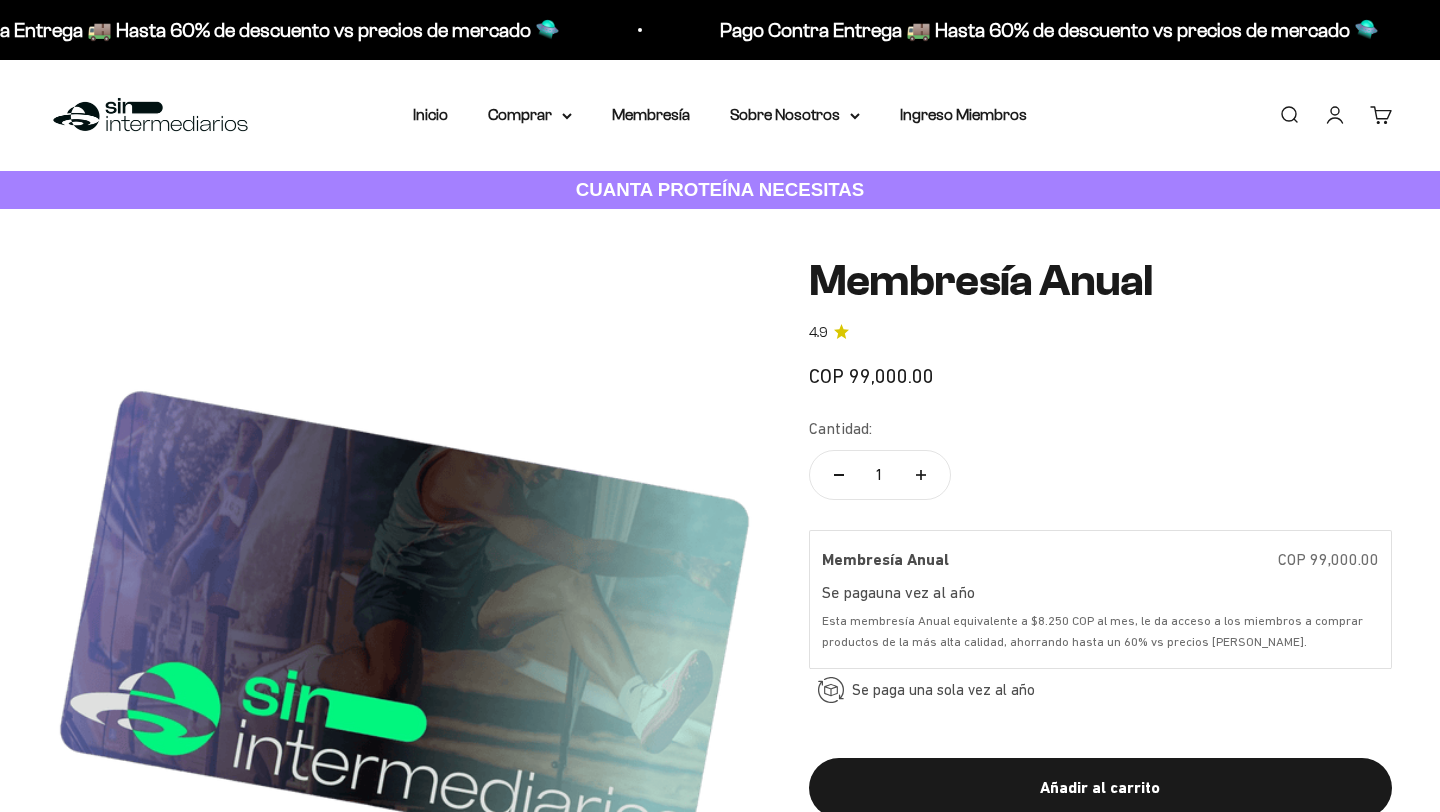 click 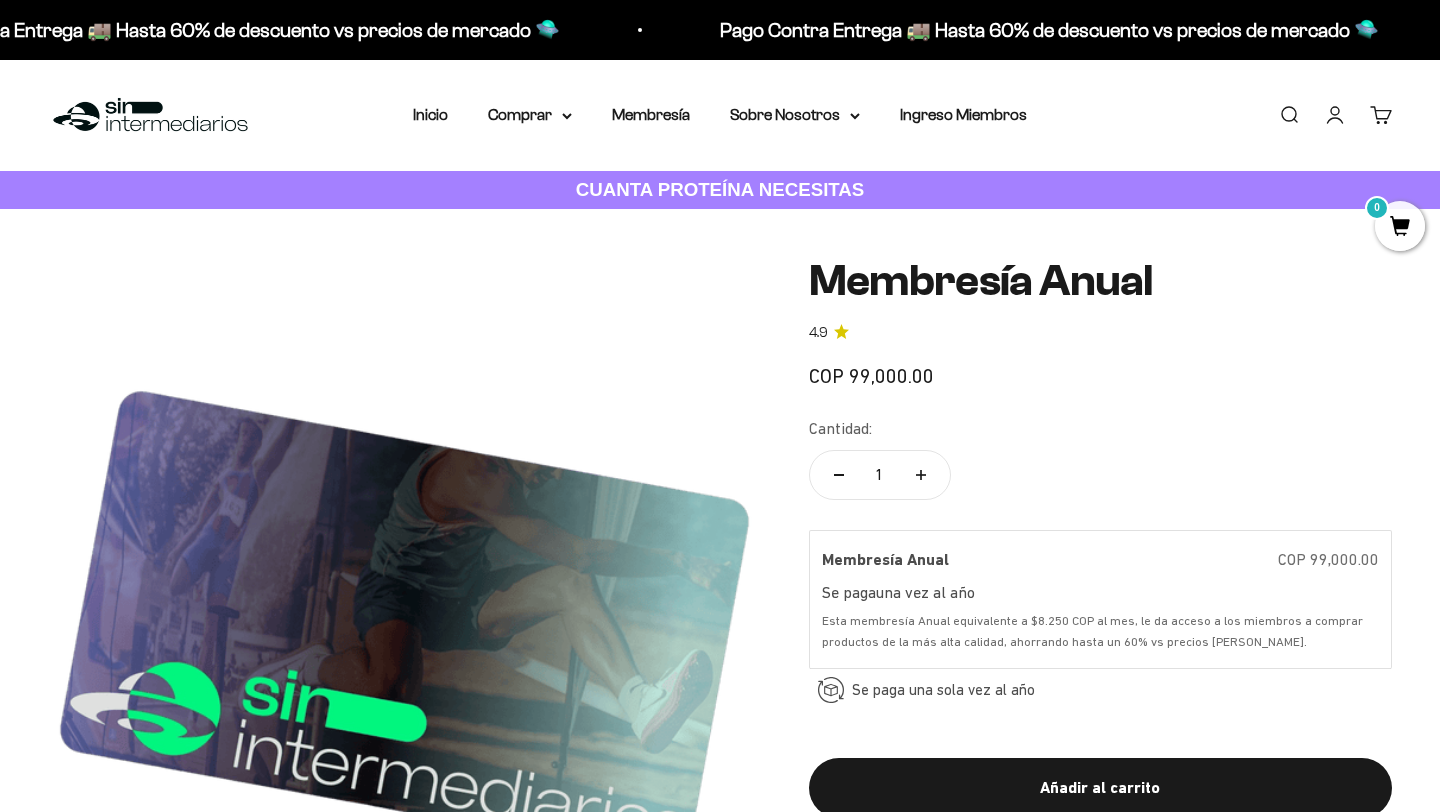 click 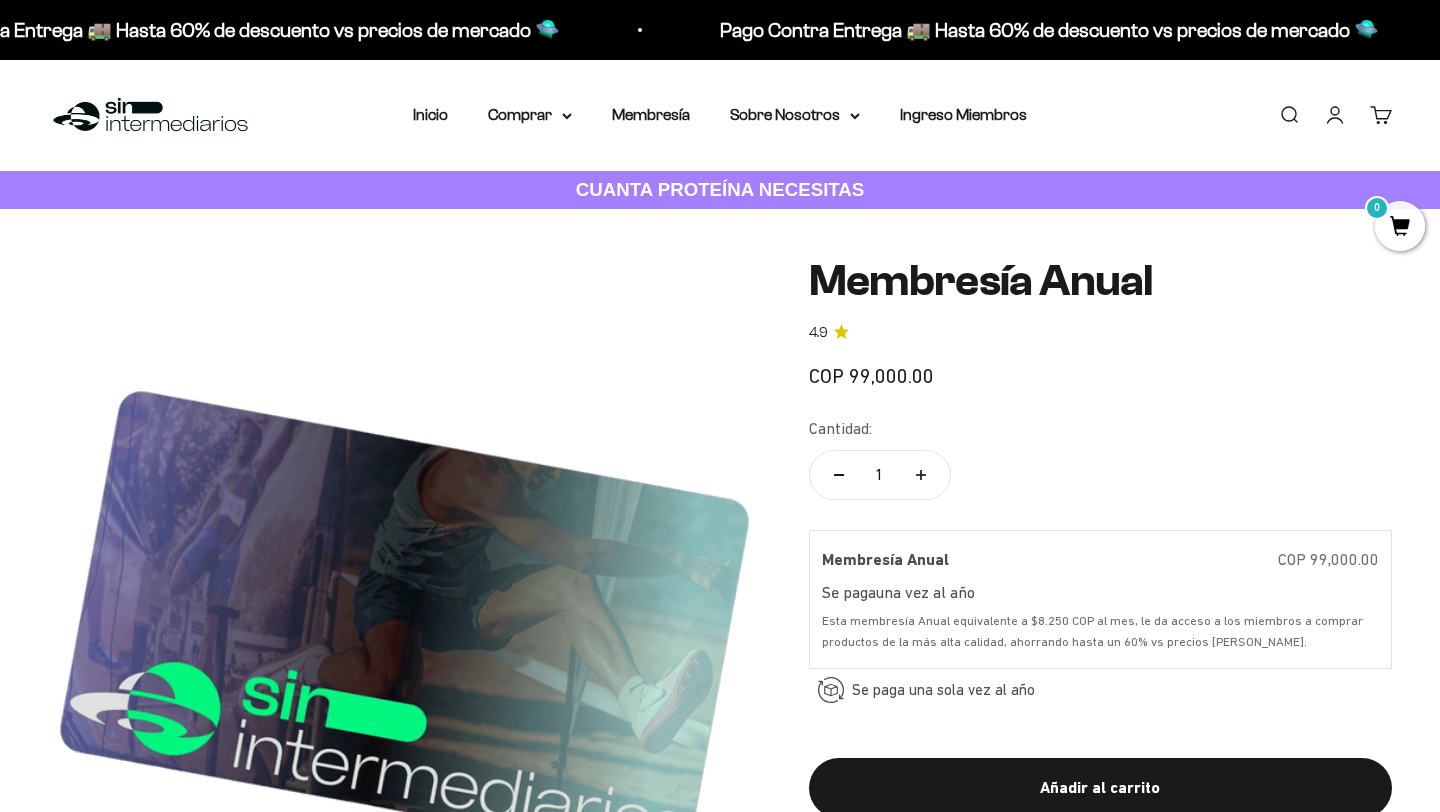 scroll, scrollTop: 0, scrollLeft: 0, axis: both 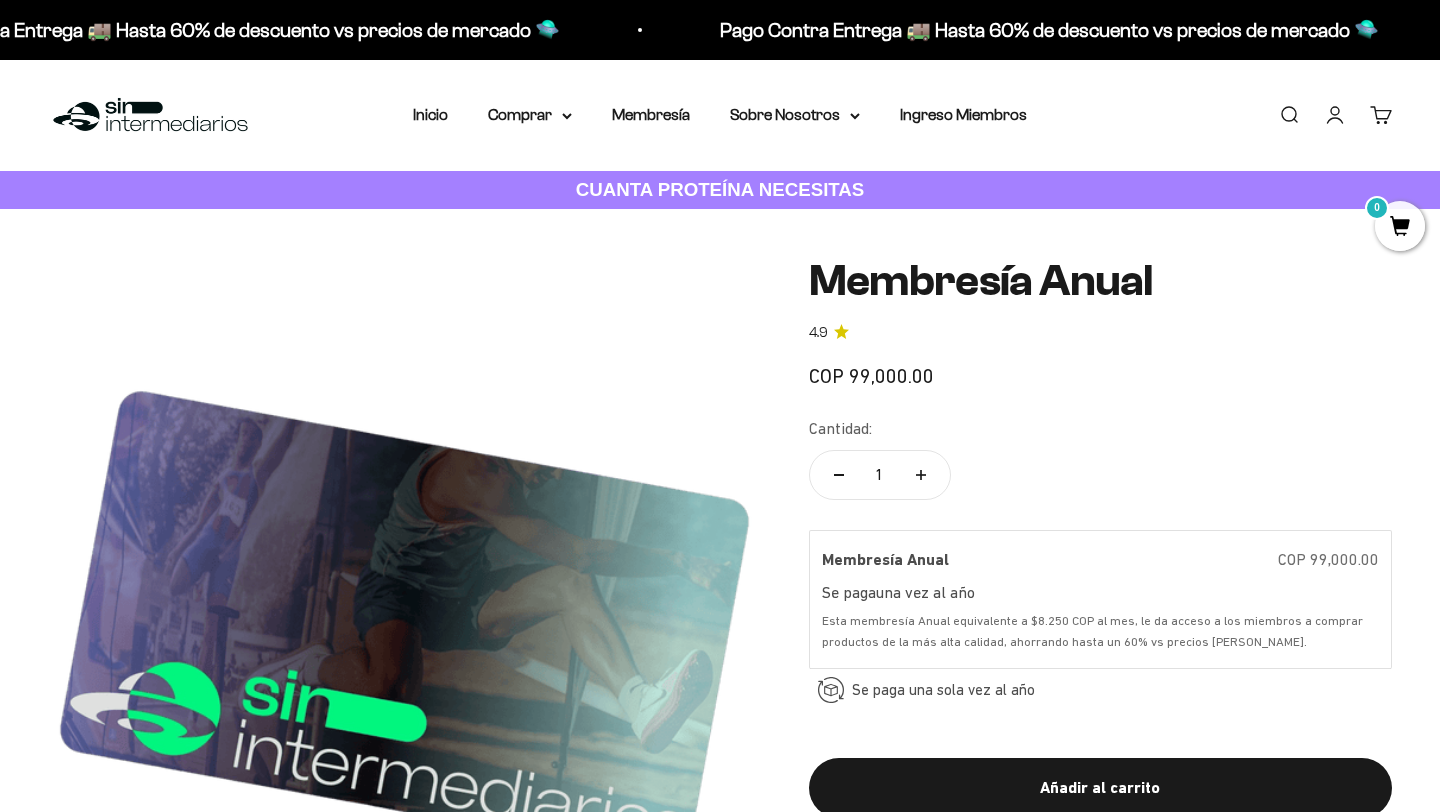 click 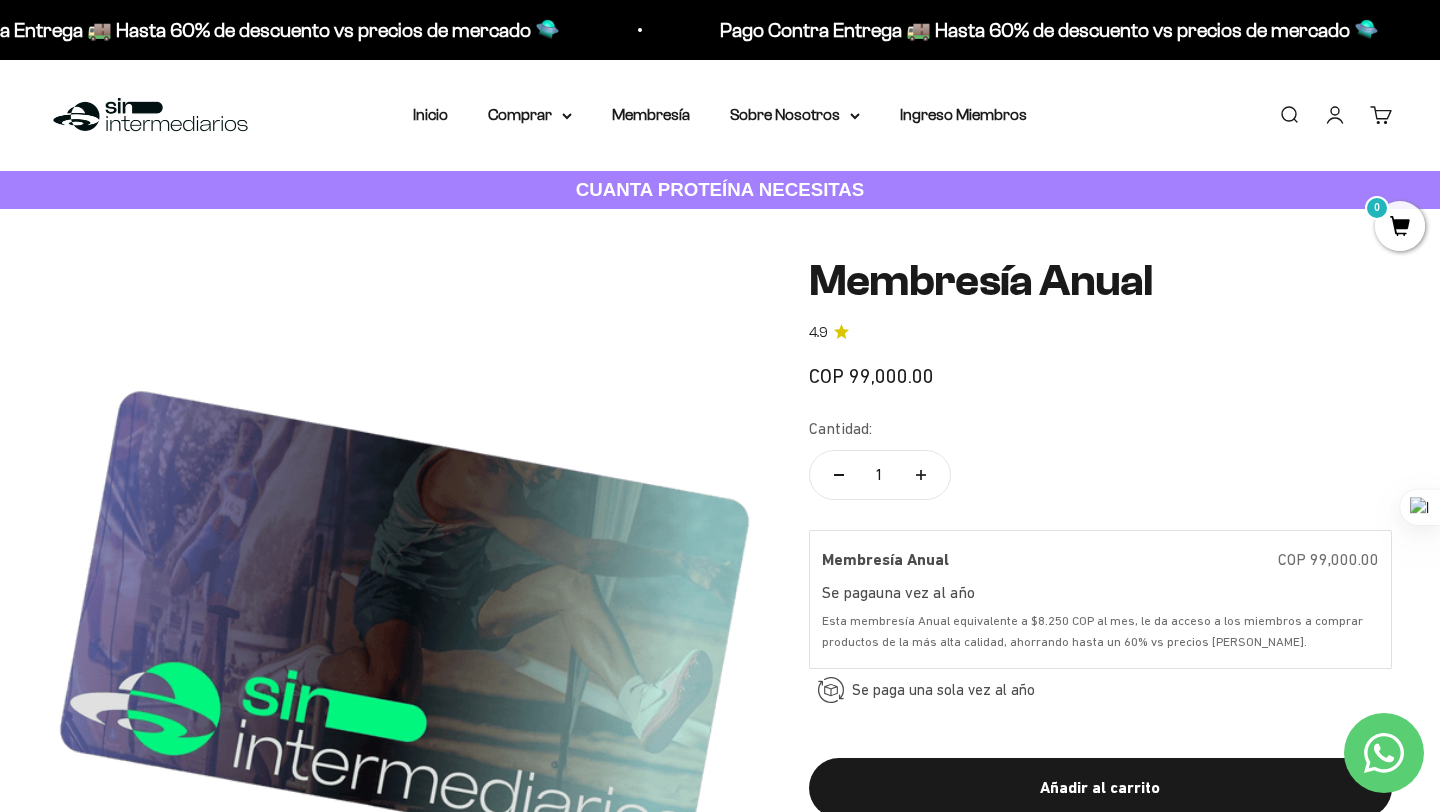 click on "Menú
Buscar
Inicio
Comprar
Proteínas
Ver Todos
Whey
Iso Vegan Pancakes Pre-Entreno 0" at bounding box center [720, 115] 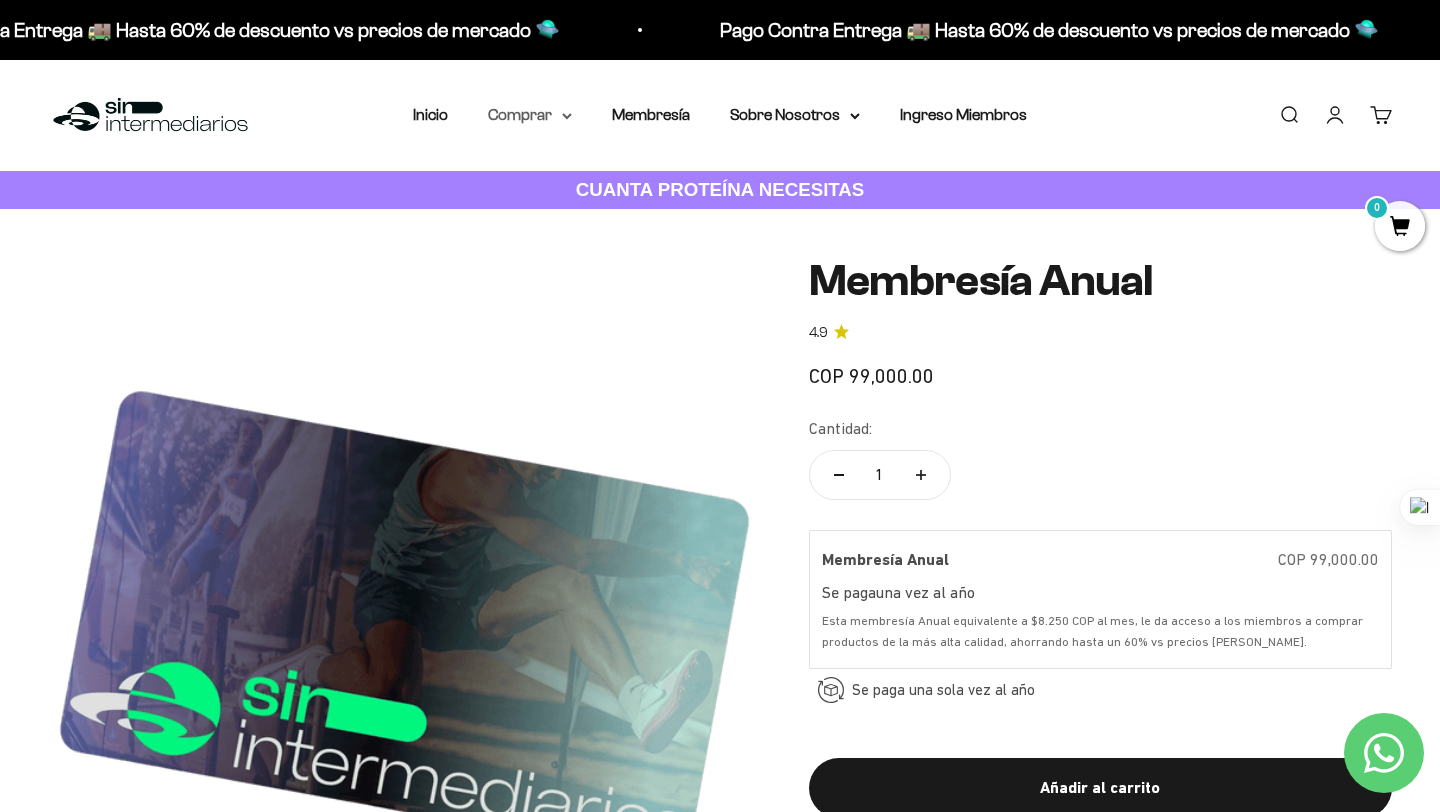 click on "Comprar" at bounding box center [530, 115] 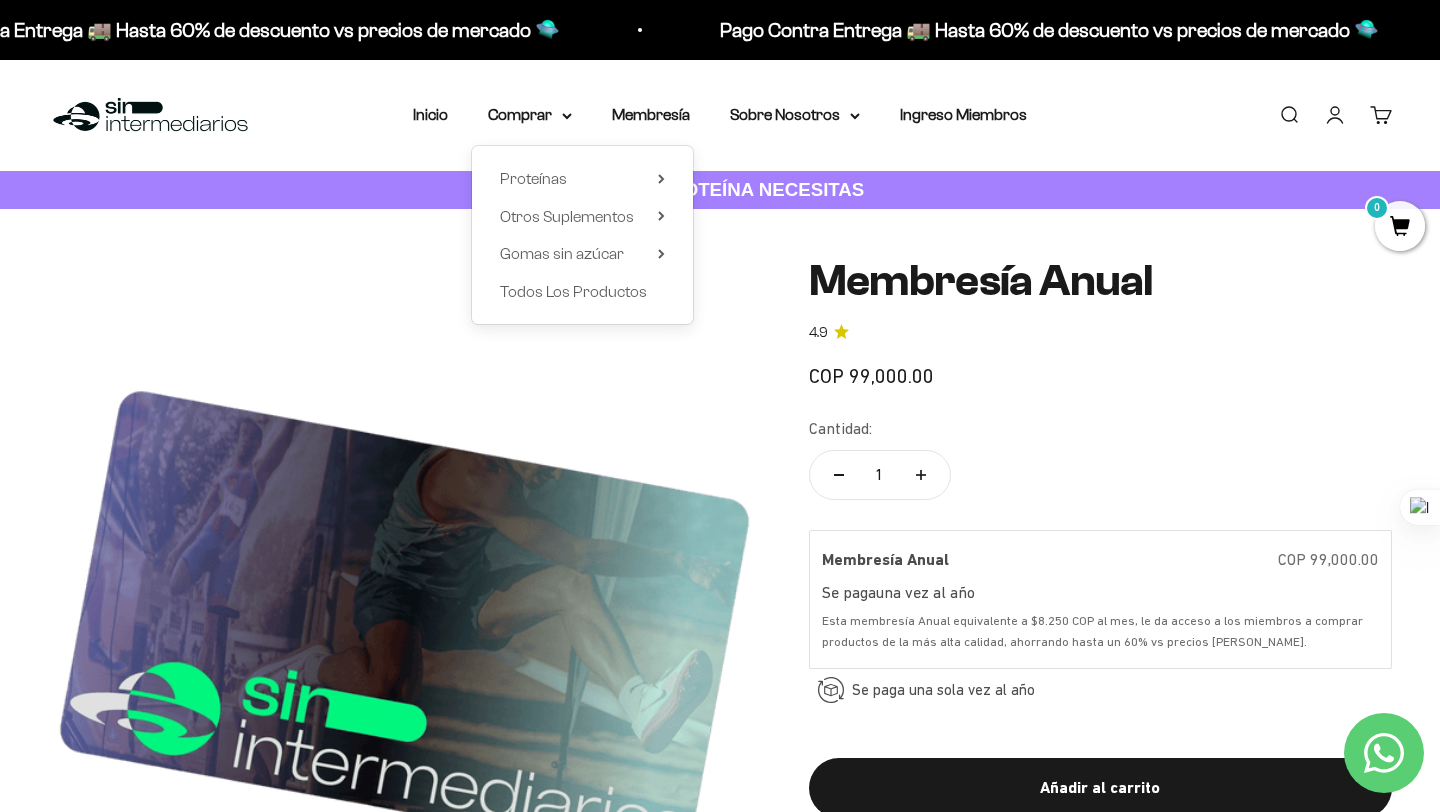 click on "Inicio
Comprar
Proteínas
Ver Todos
Whey
Iso
Vegan" at bounding box center [720, 115] 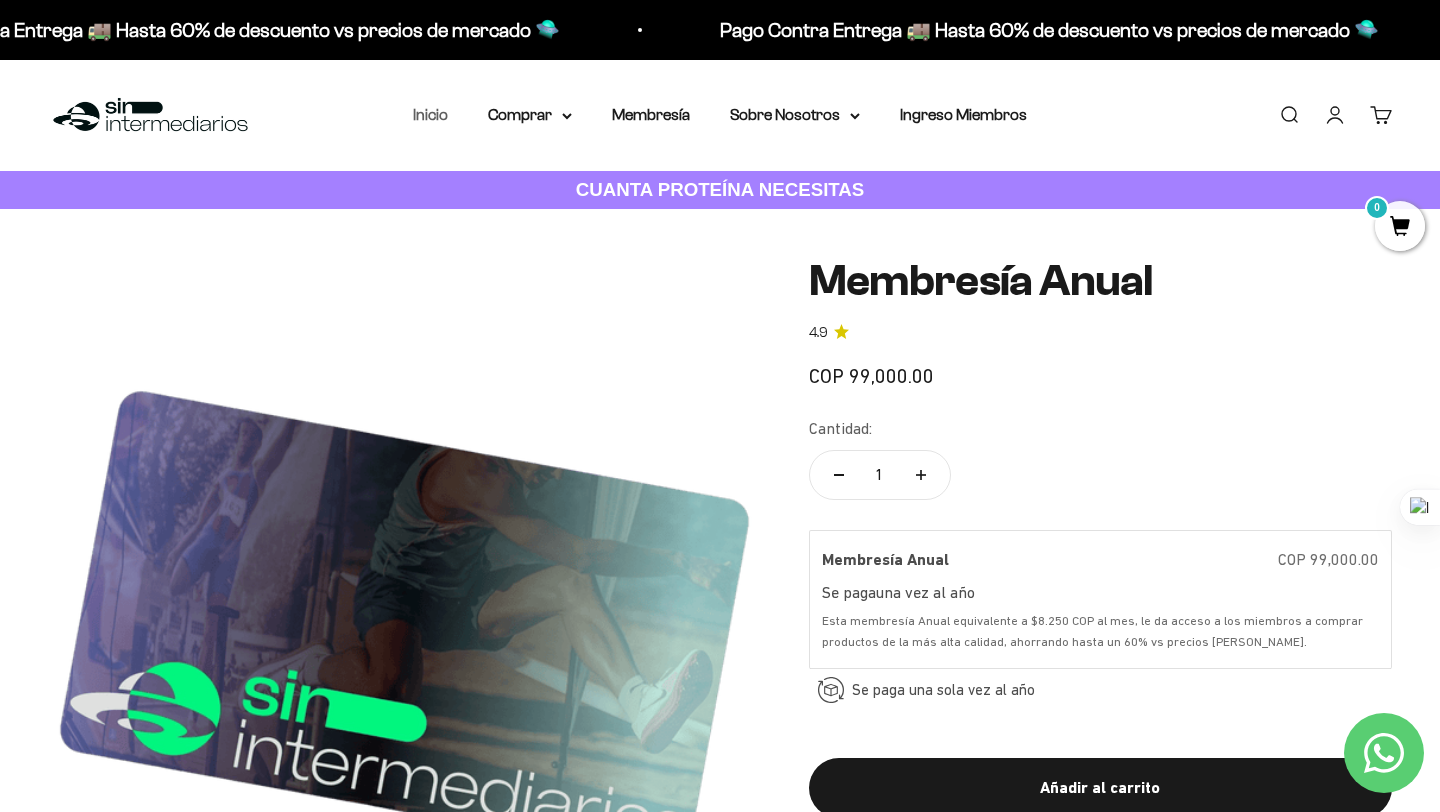 click on "Inicio" at bounding box center (430, 114) 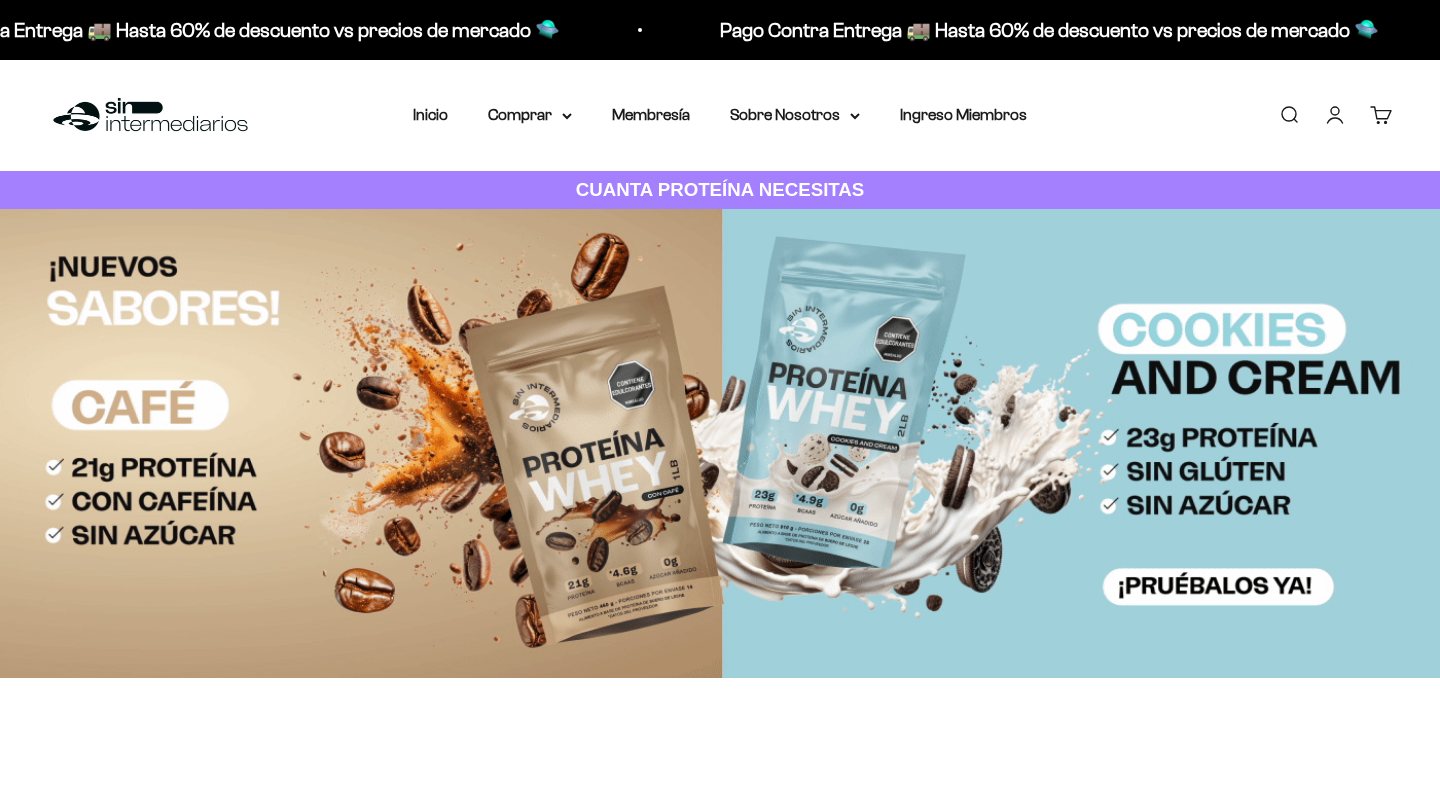 scroll, scrollTop: 0, scrollLeft: 0, axis: both 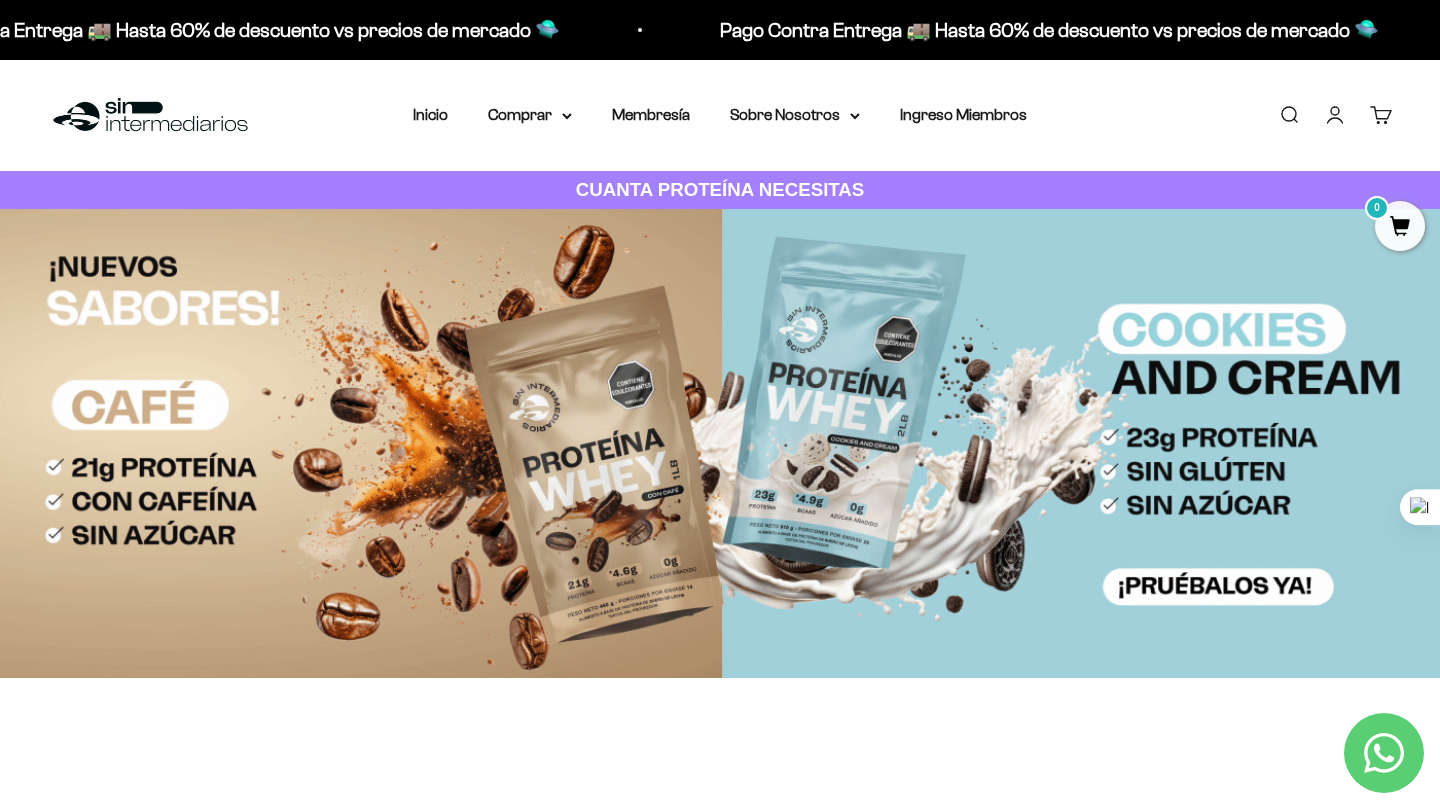 click on "Cuenta" at bounding box center (1335, 115) 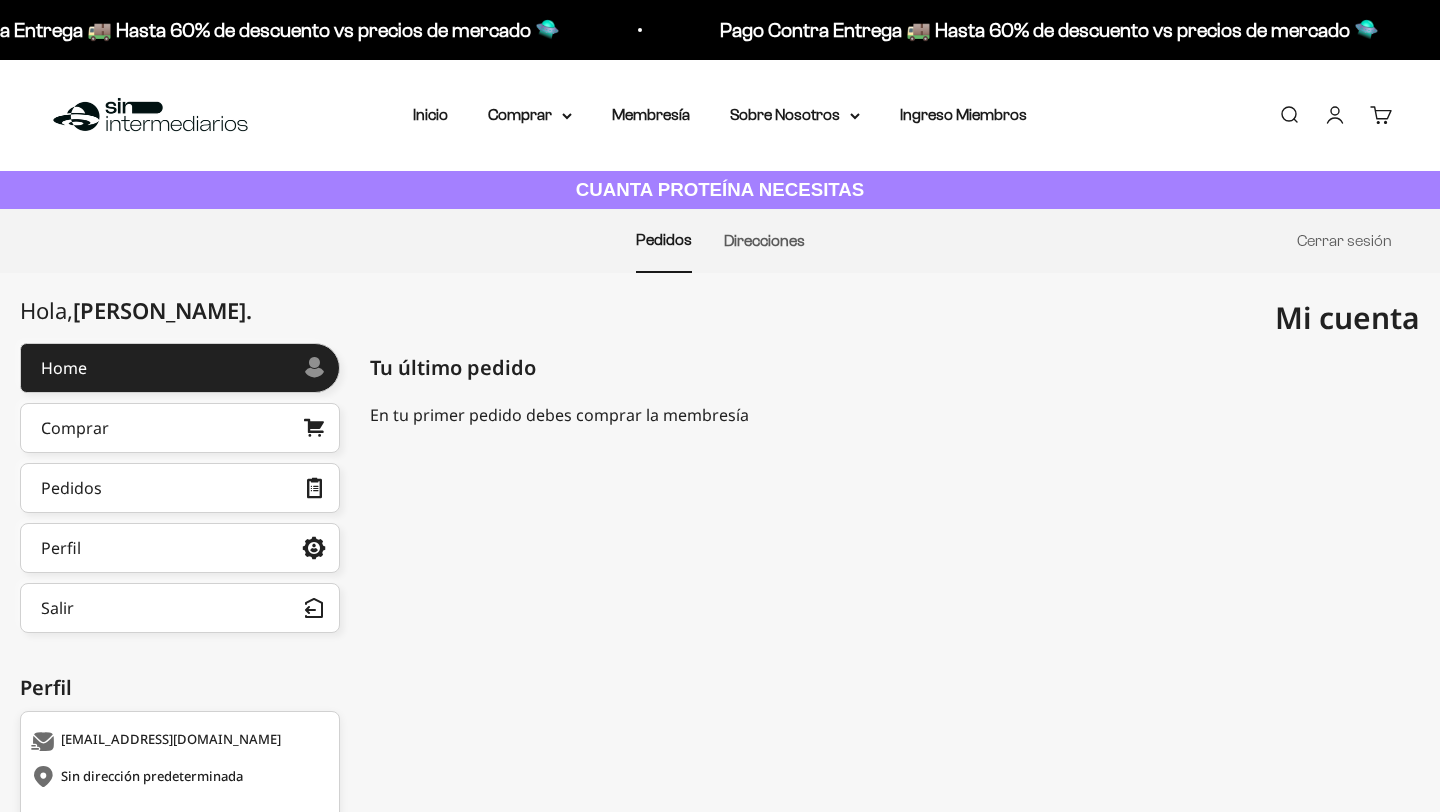 scroll, scrollTop: 0, scrollLeft: 0, axis: both 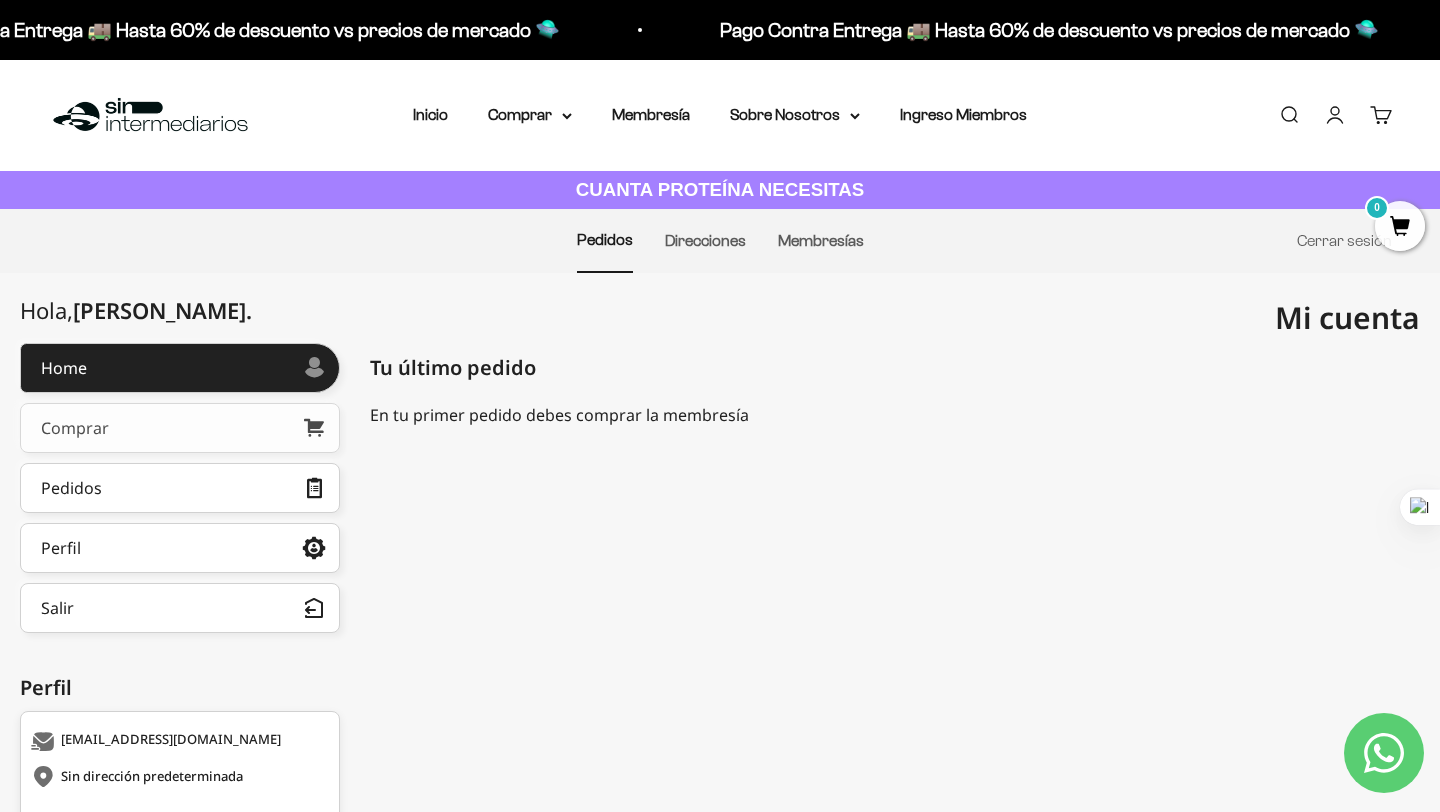 click on "Comprar" at bounding box center [180, 428] 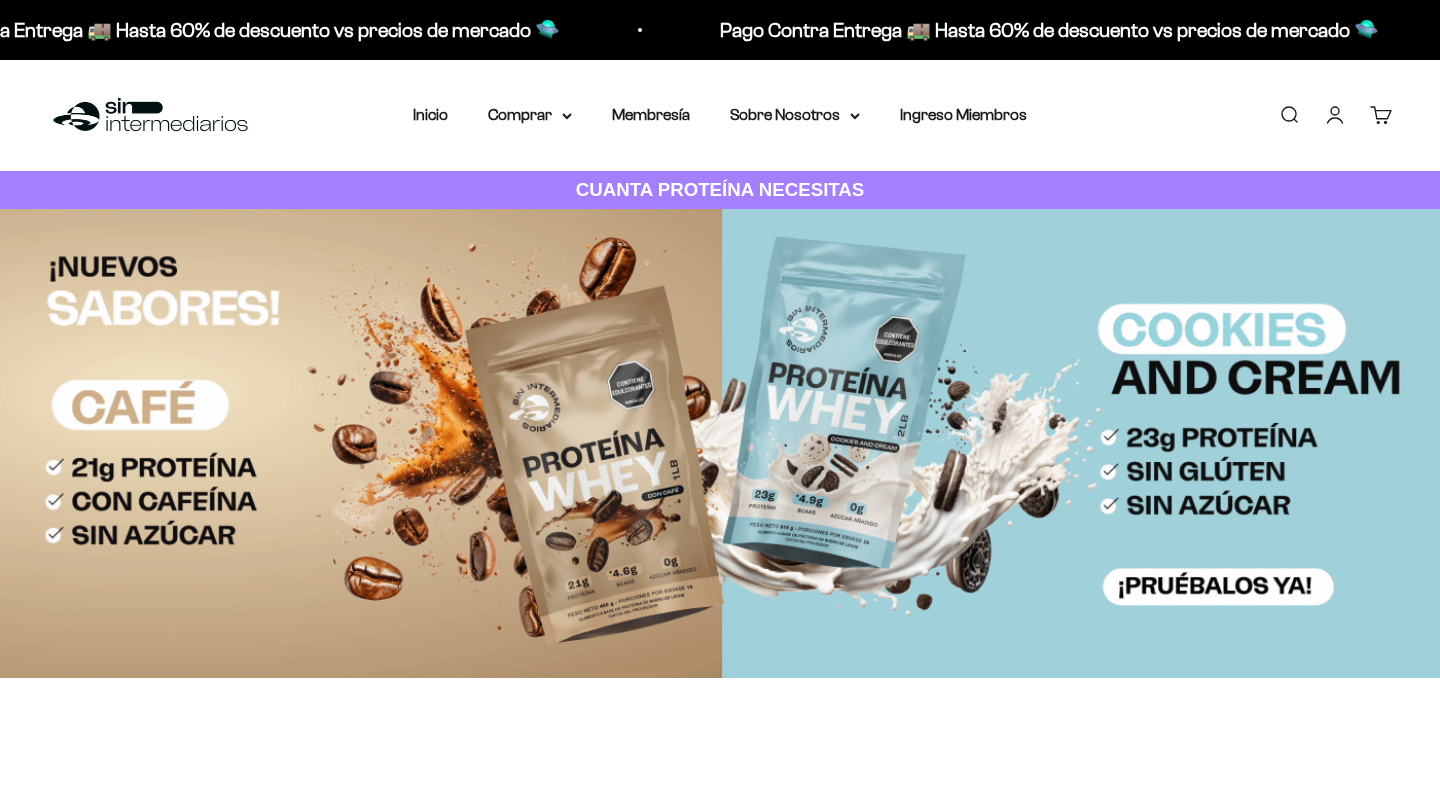 click on "Cuenta" at bounding box center (1335, 115) 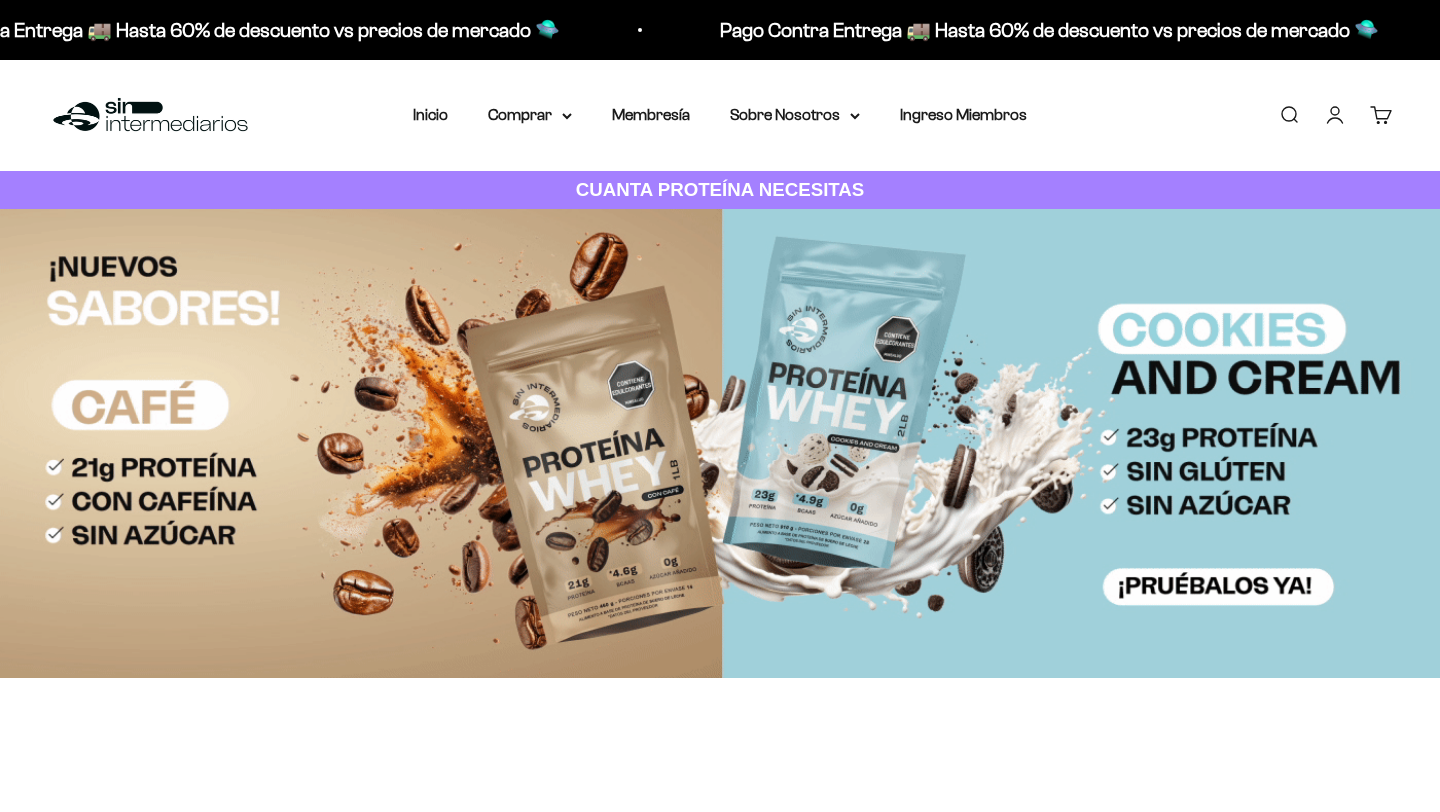 scroll, scrollTop: 0, scrollLeft: 0, axis: both 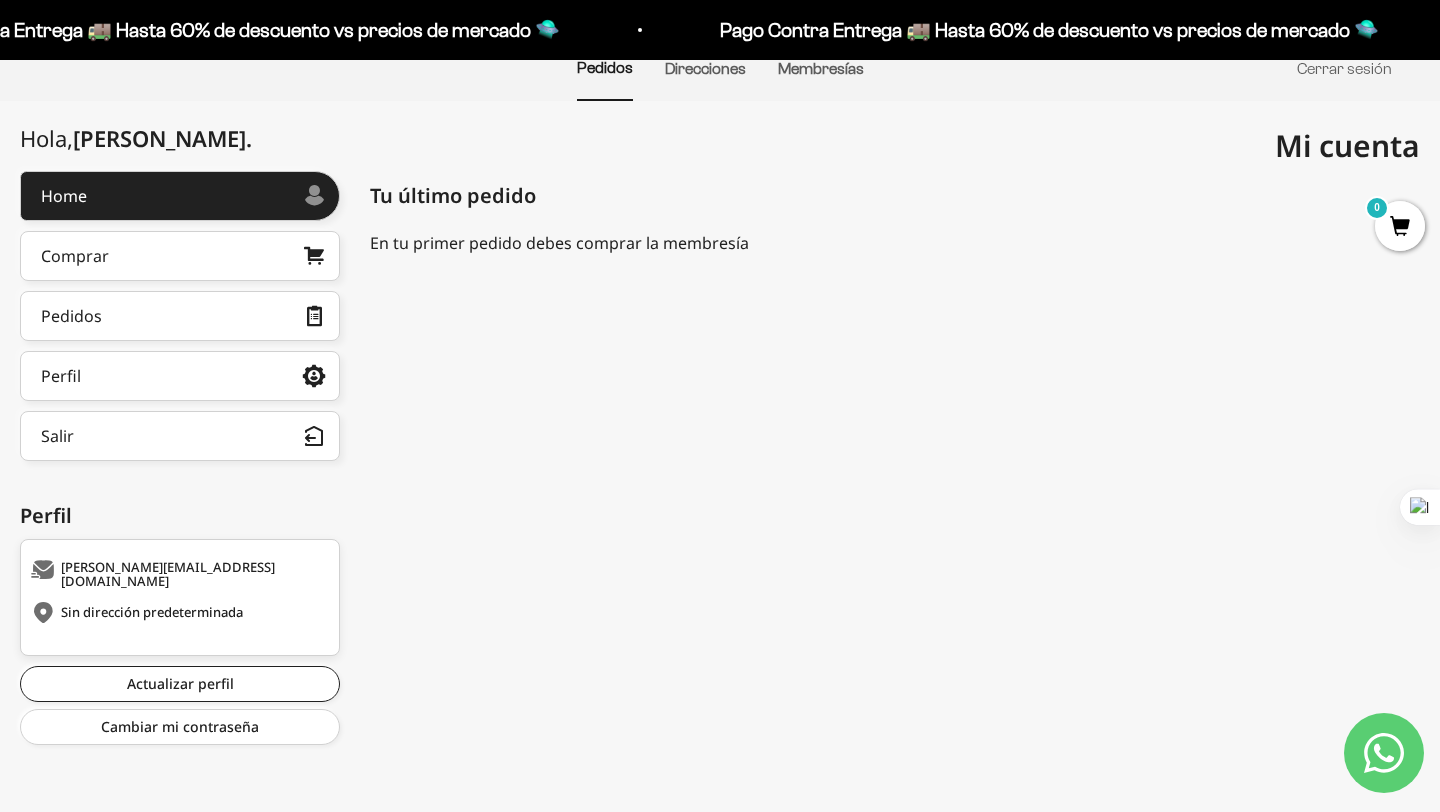 click on "[PERSON_NAME][EMAIL_ADDRESS][DOMAIN_NAME]
Sin dirección predeterminada" at bounding box center (180, 597) 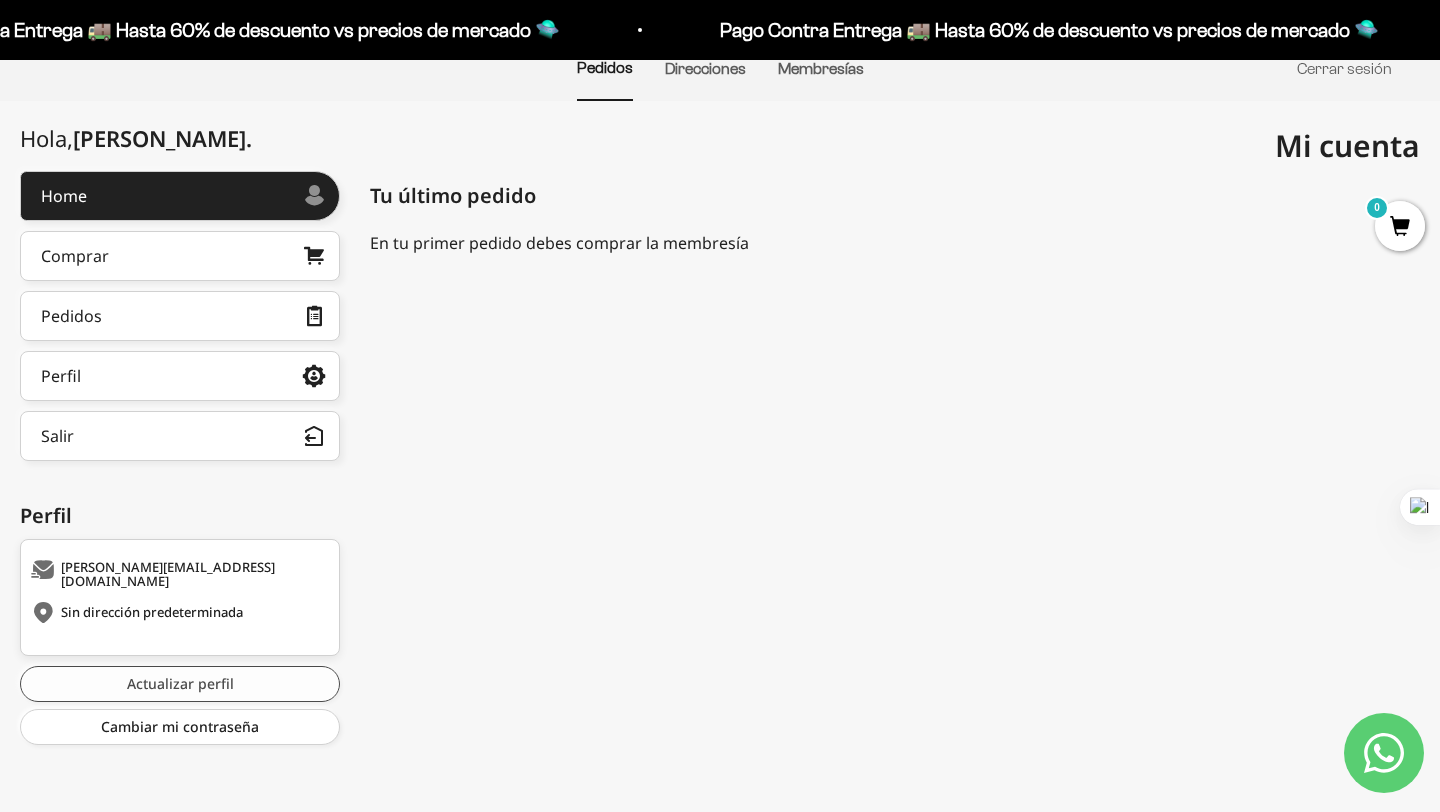click on "Actualizar perfil" at bounding box center (180, 684) 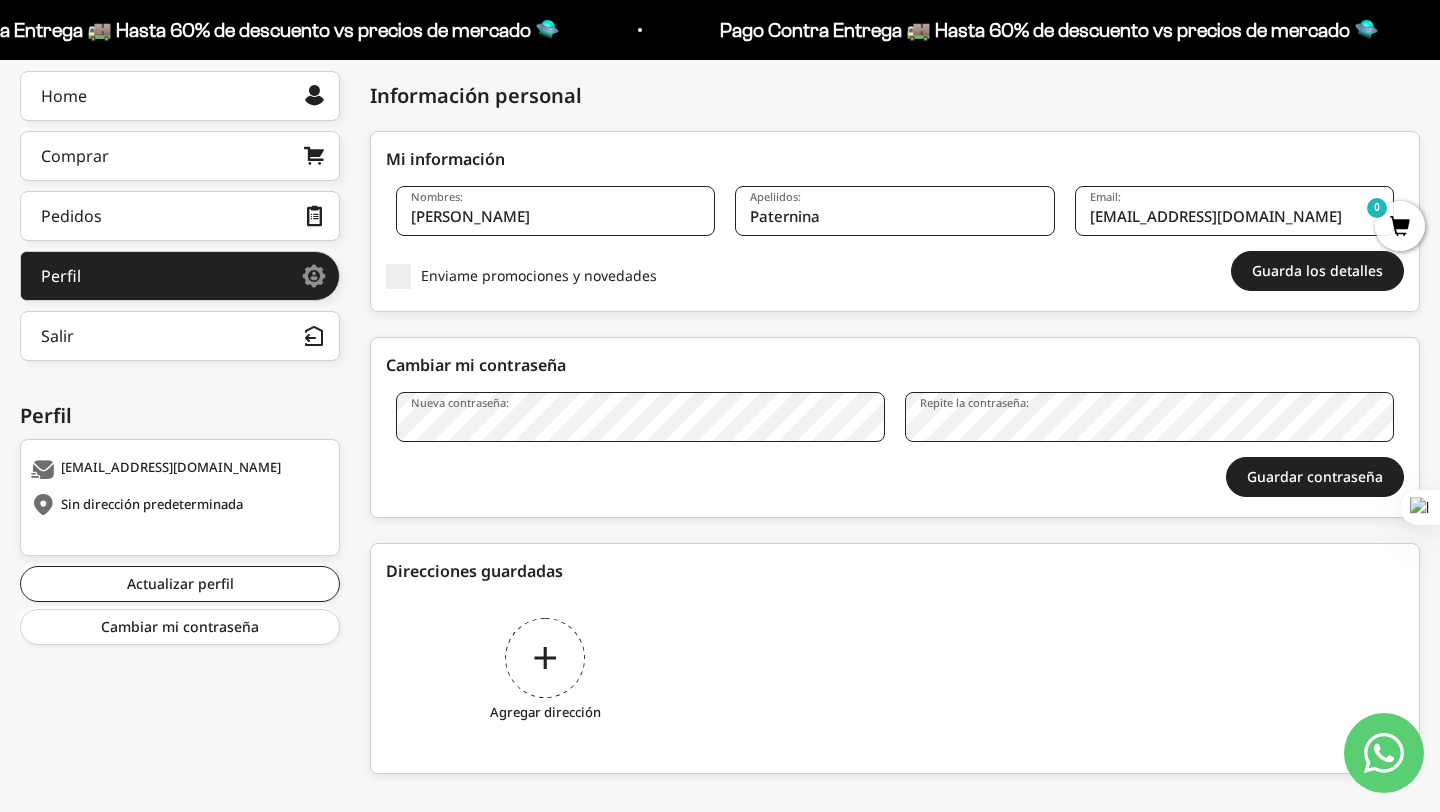 scroll, scrollTop: 299, scrollLeft: 0, axis: vertical 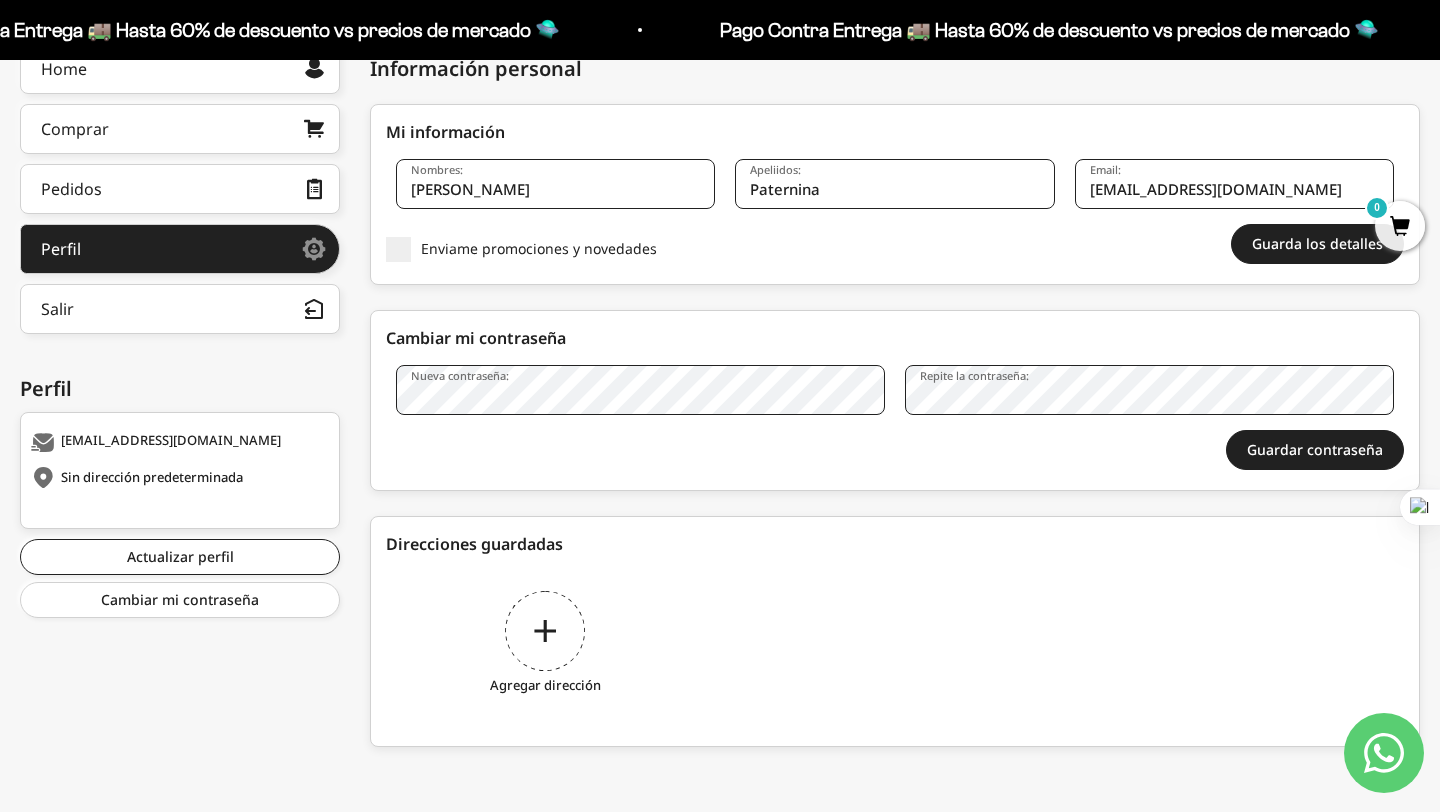 click on "Agregar dirección" at bounding box center [545, 646] 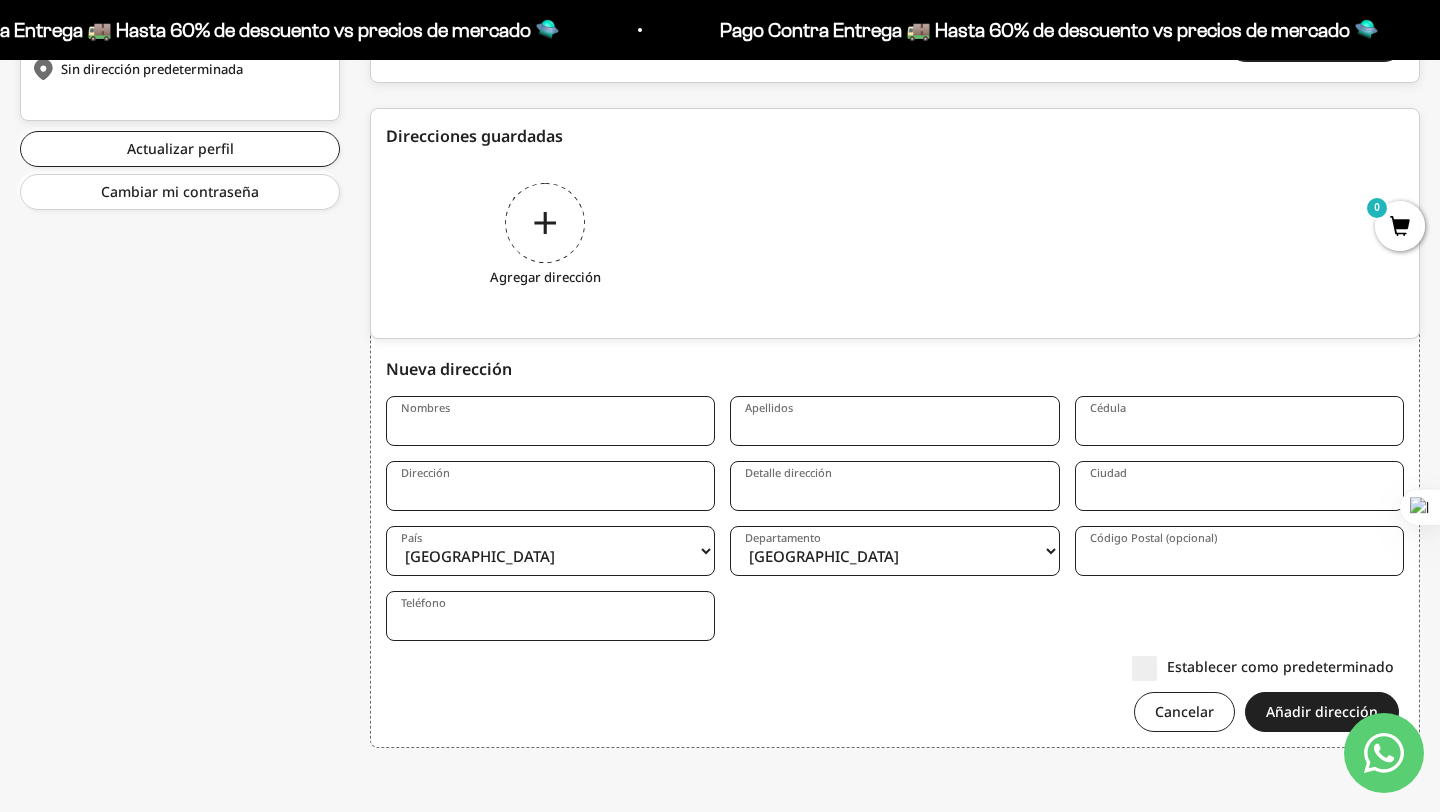 scroll, scrollTop: 708, scrollLeft: 0, axis: vertical 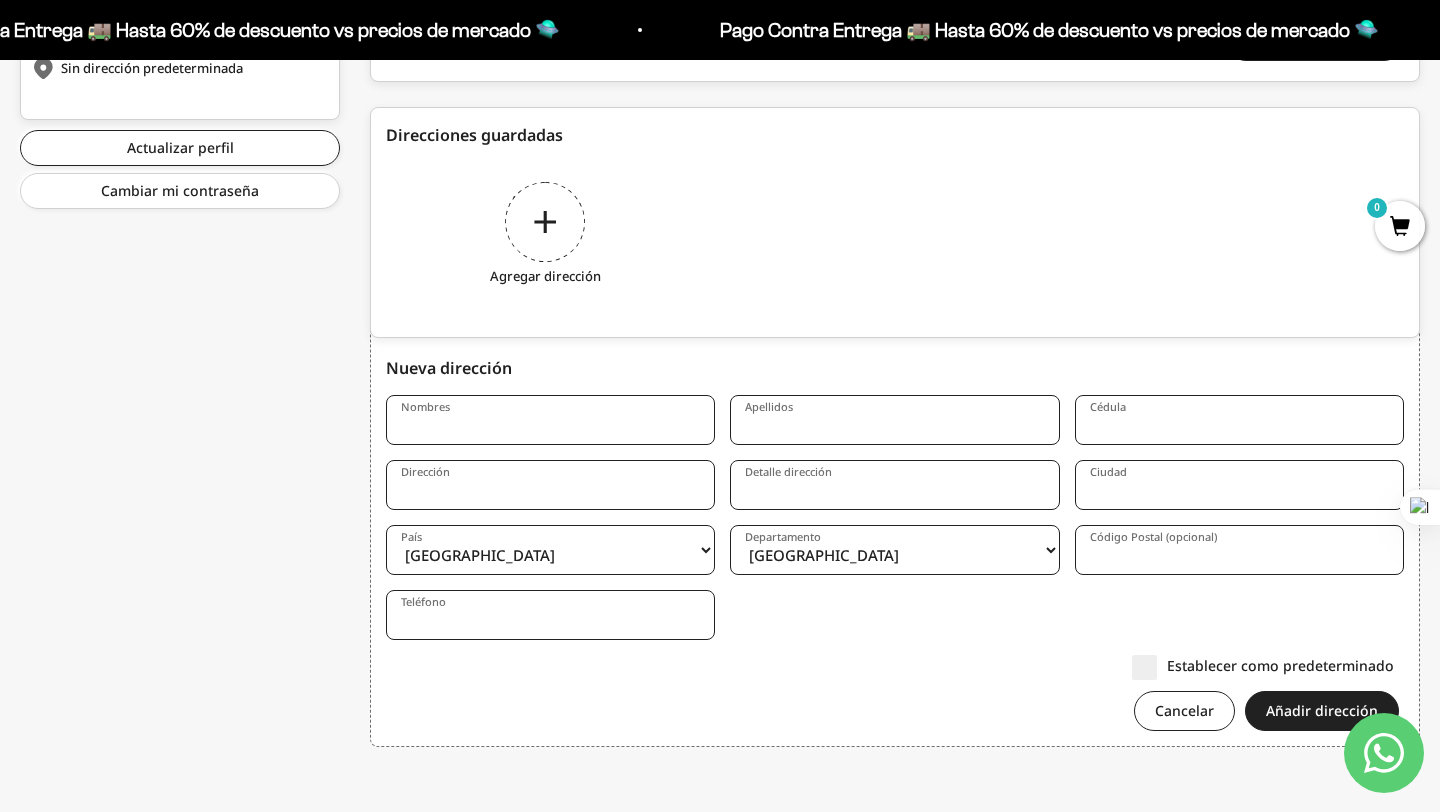 click on "Nombres" at bounding box center [550, 420] 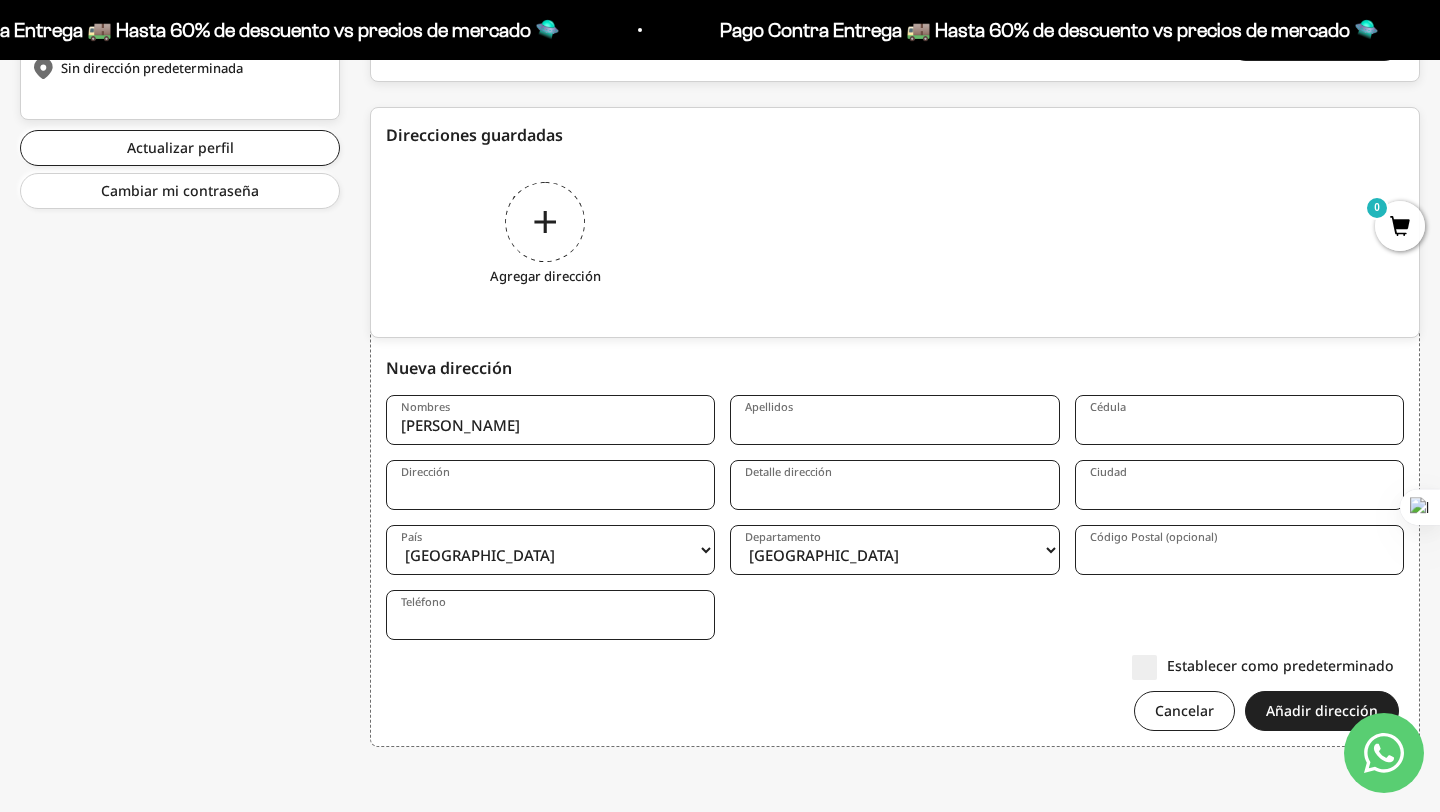 type on "Nicolás" 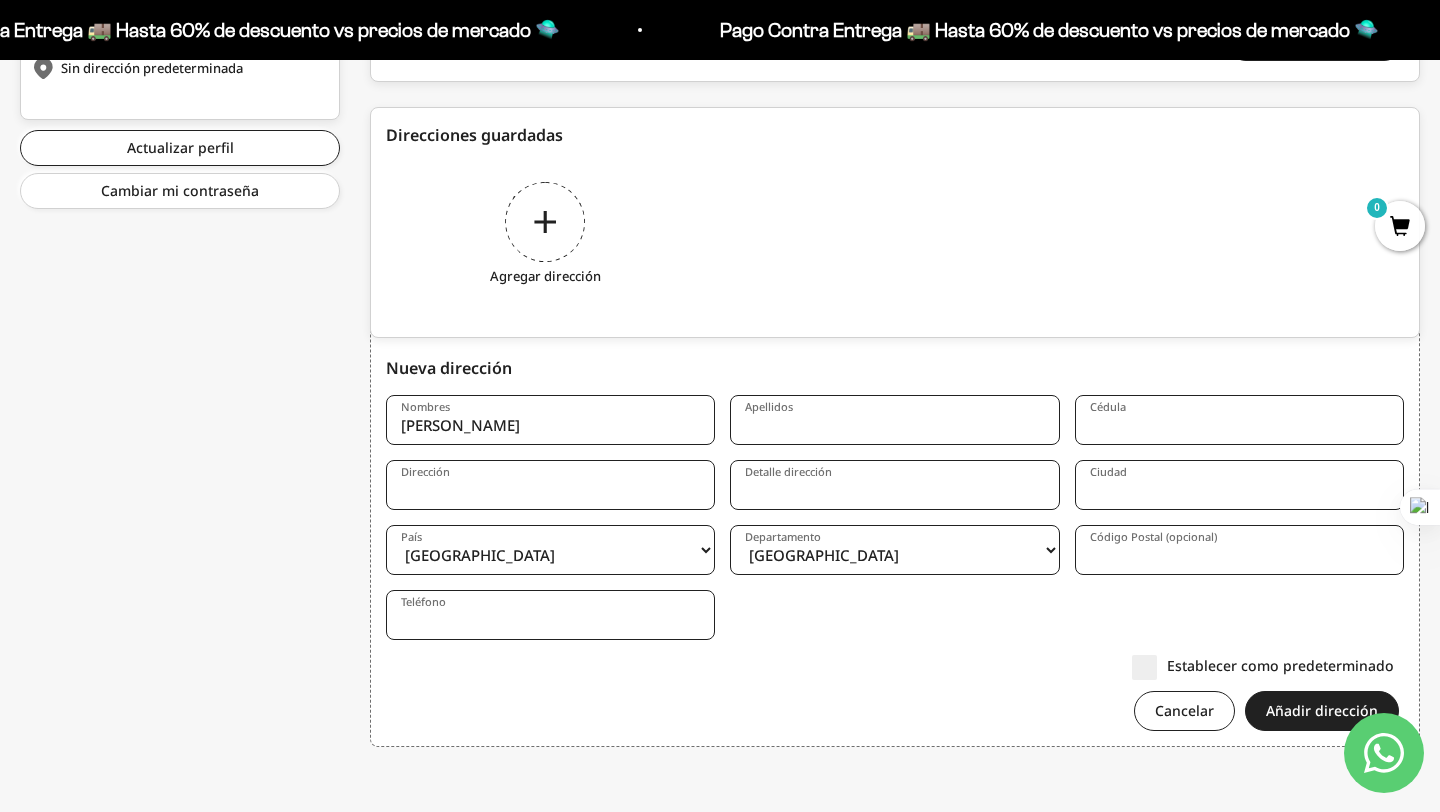 click on "Apellidos" at bounding box center (894, 420) 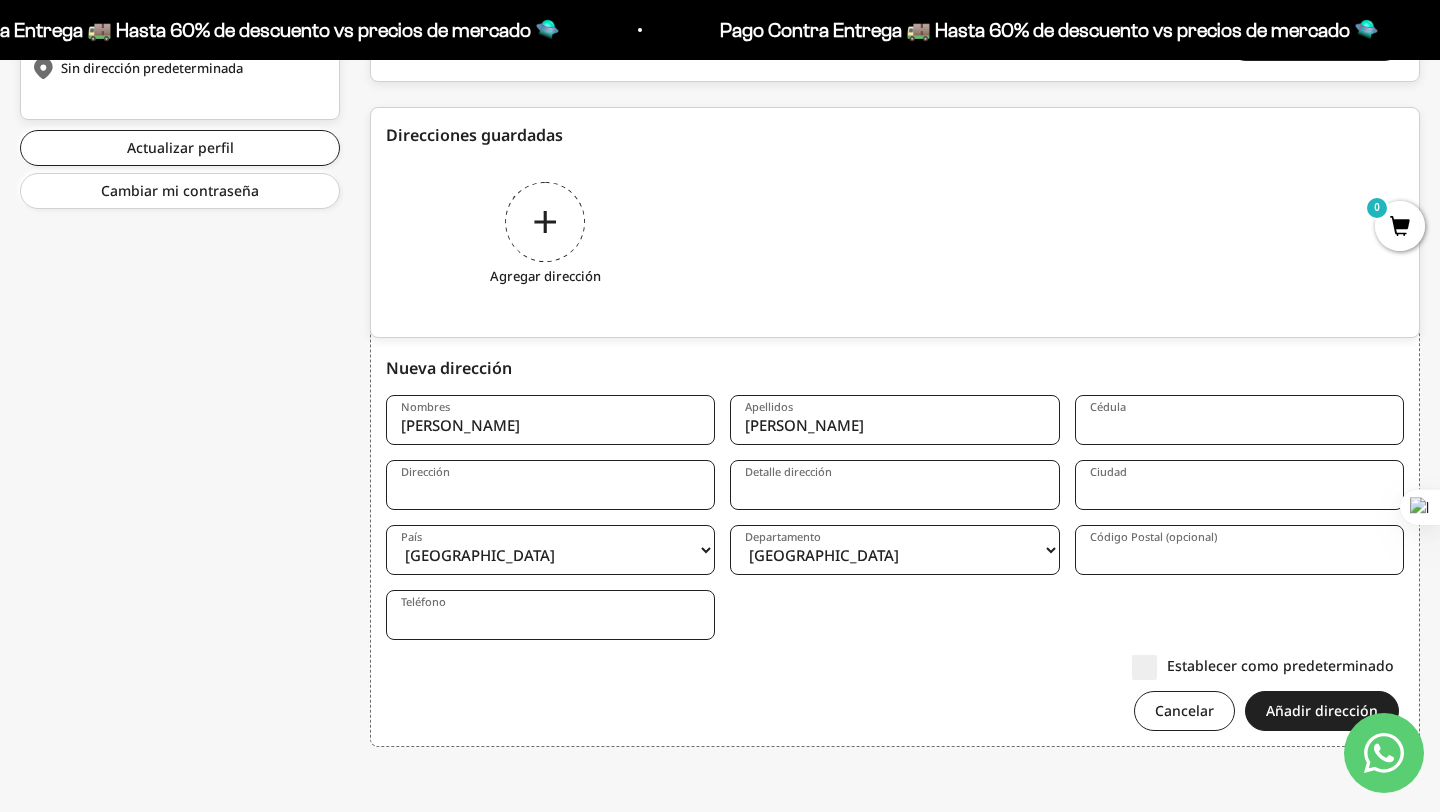 type on "Paternina Morales" 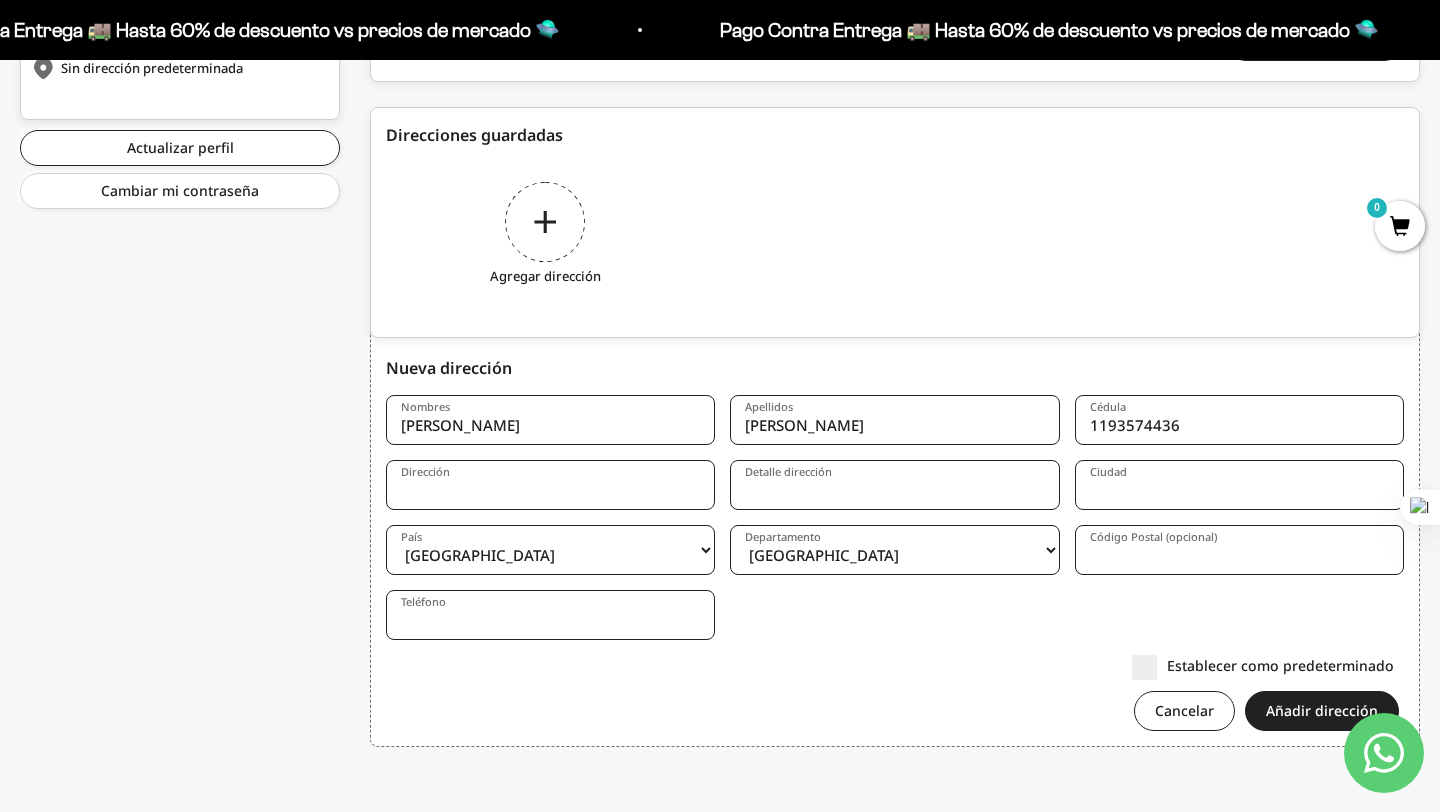 type on "1193574436" 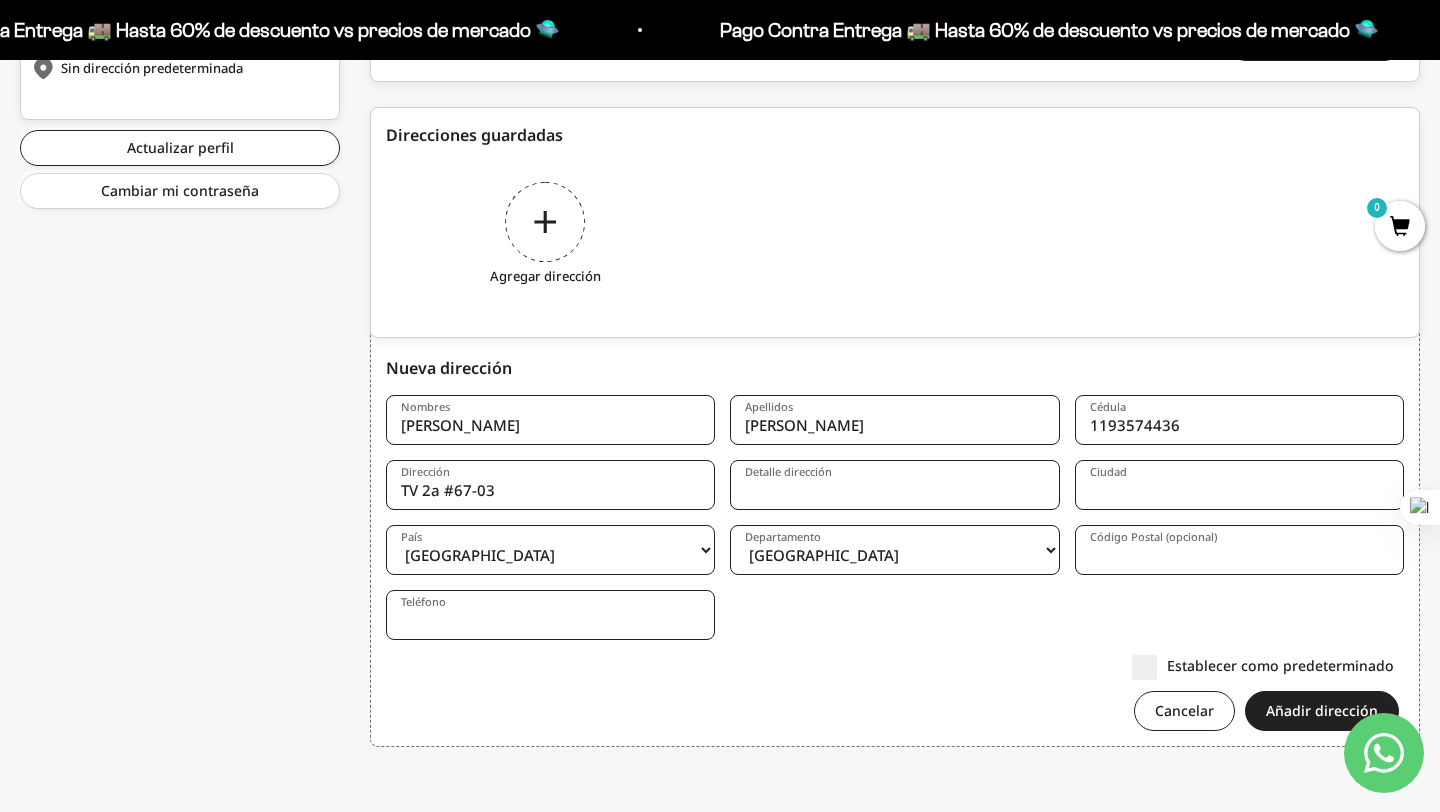 type on "TV 2a #67-03" 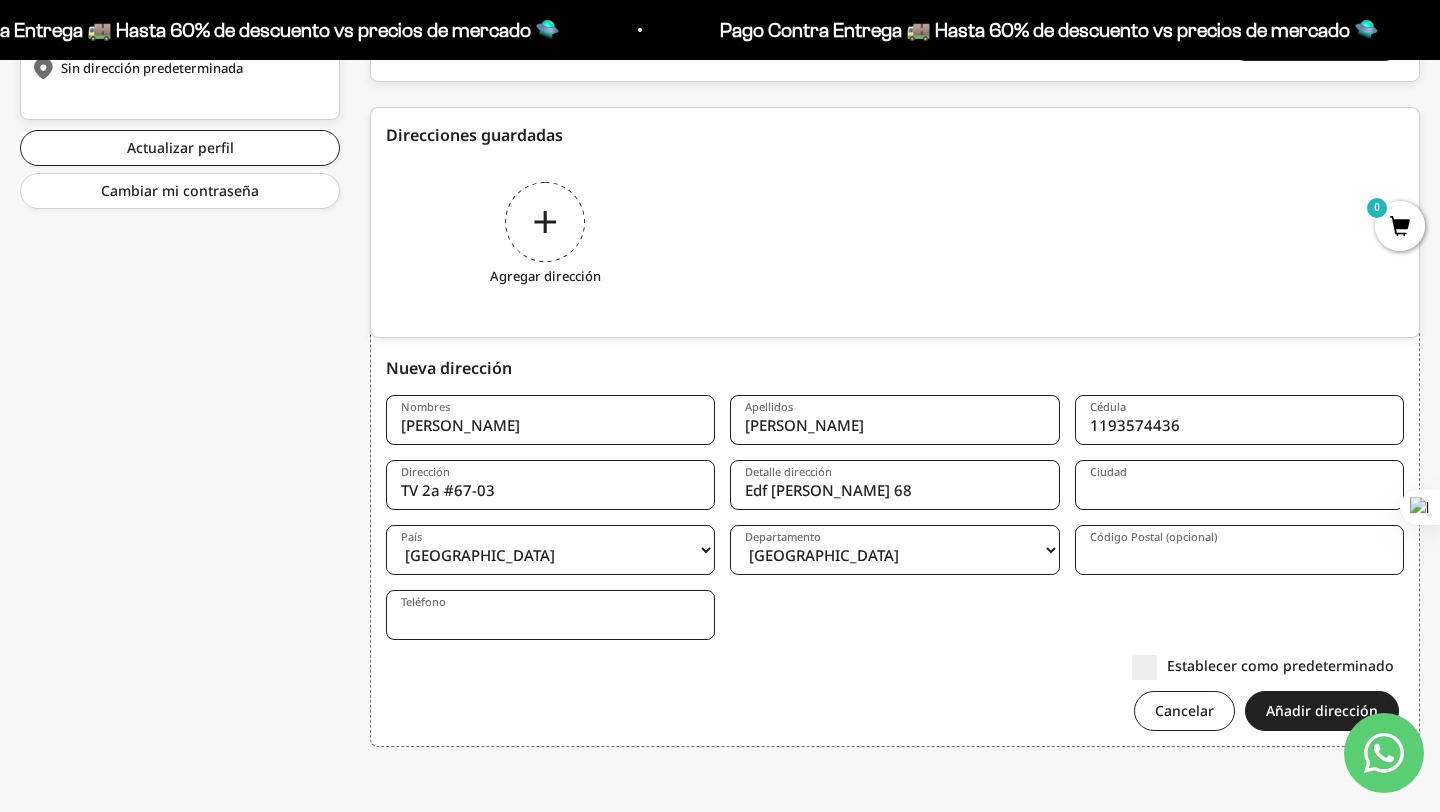 type on "Edf Kubik 68" 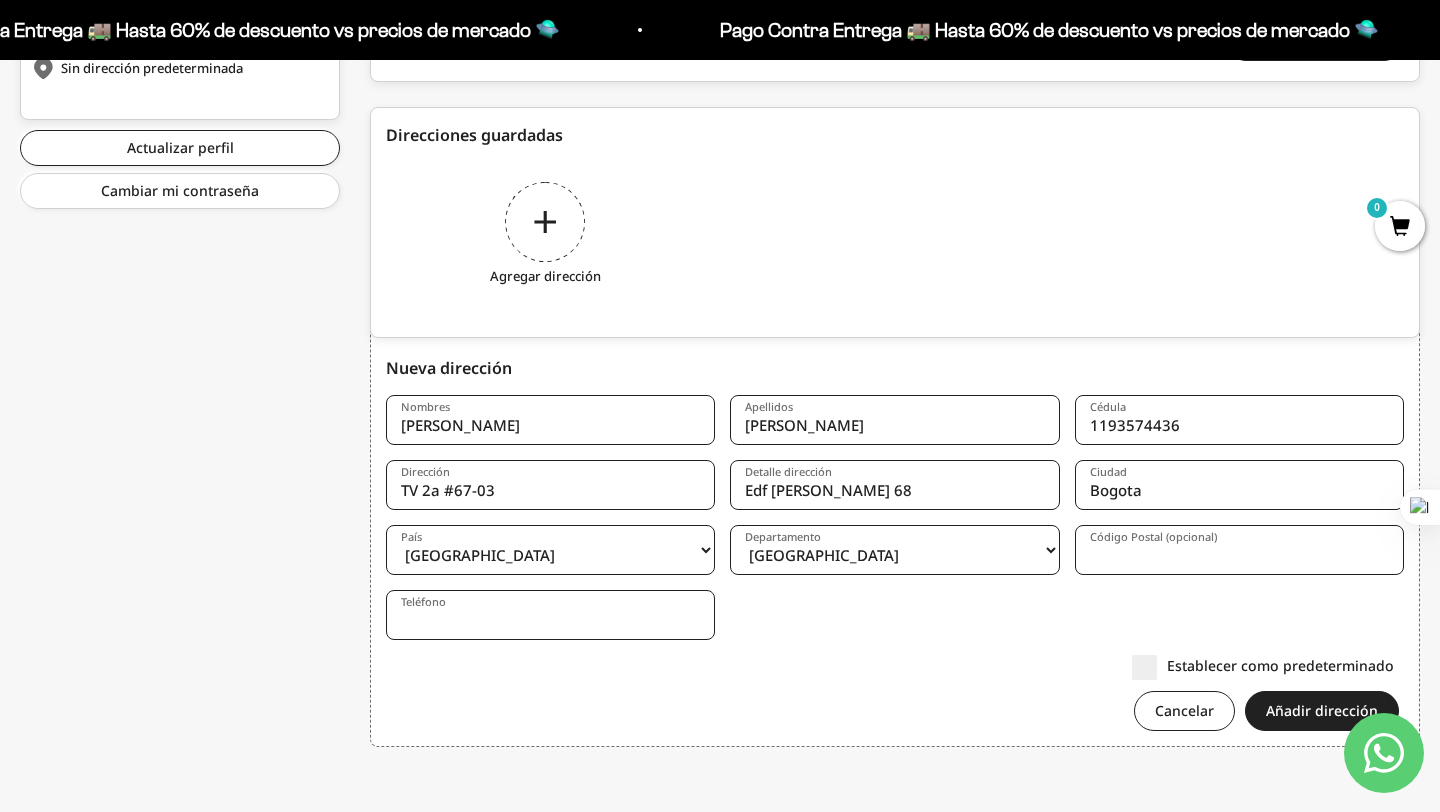 type on "Bogota" 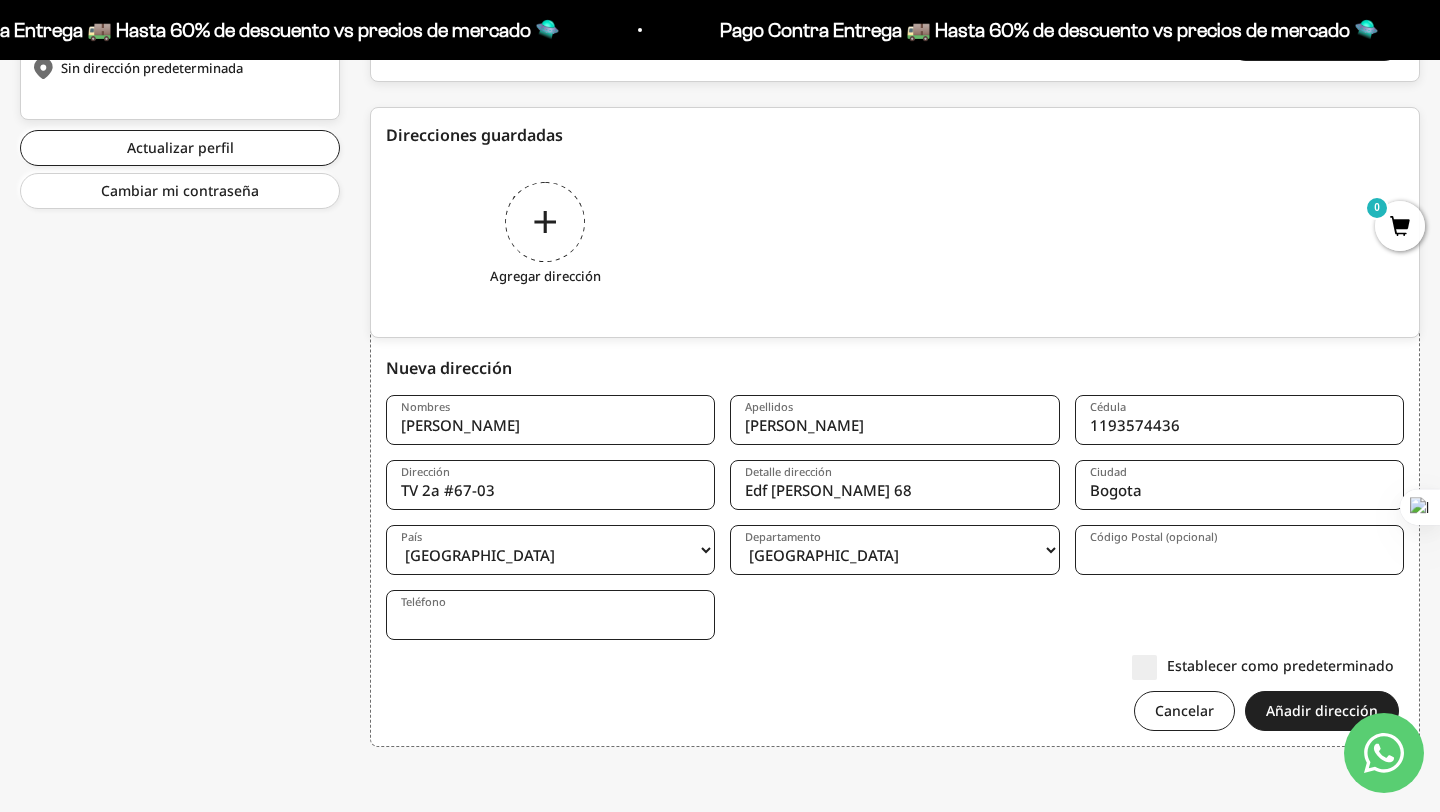 click on "Código Postal (opcional)" at bounding box center [1239, 550] 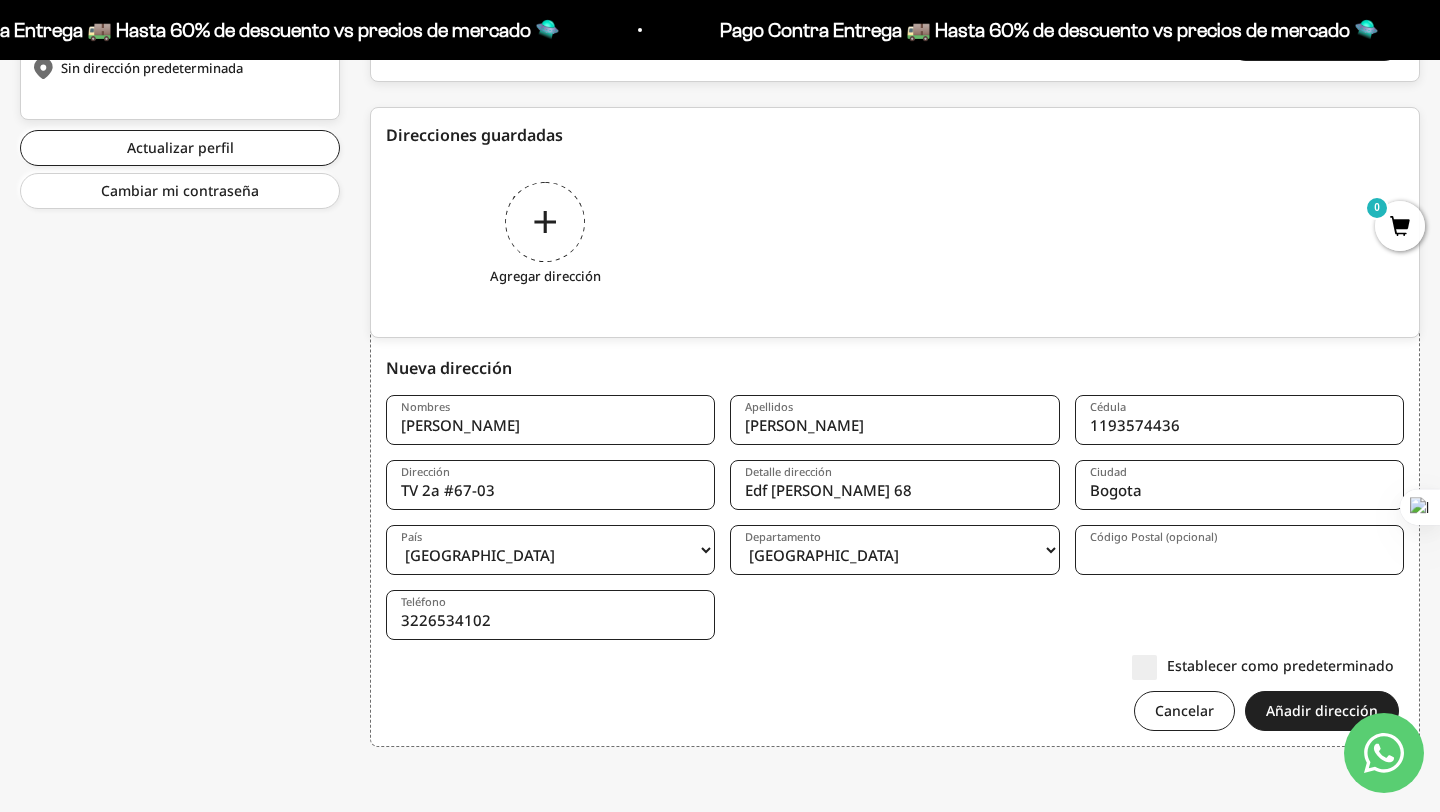 type on "3226534102" 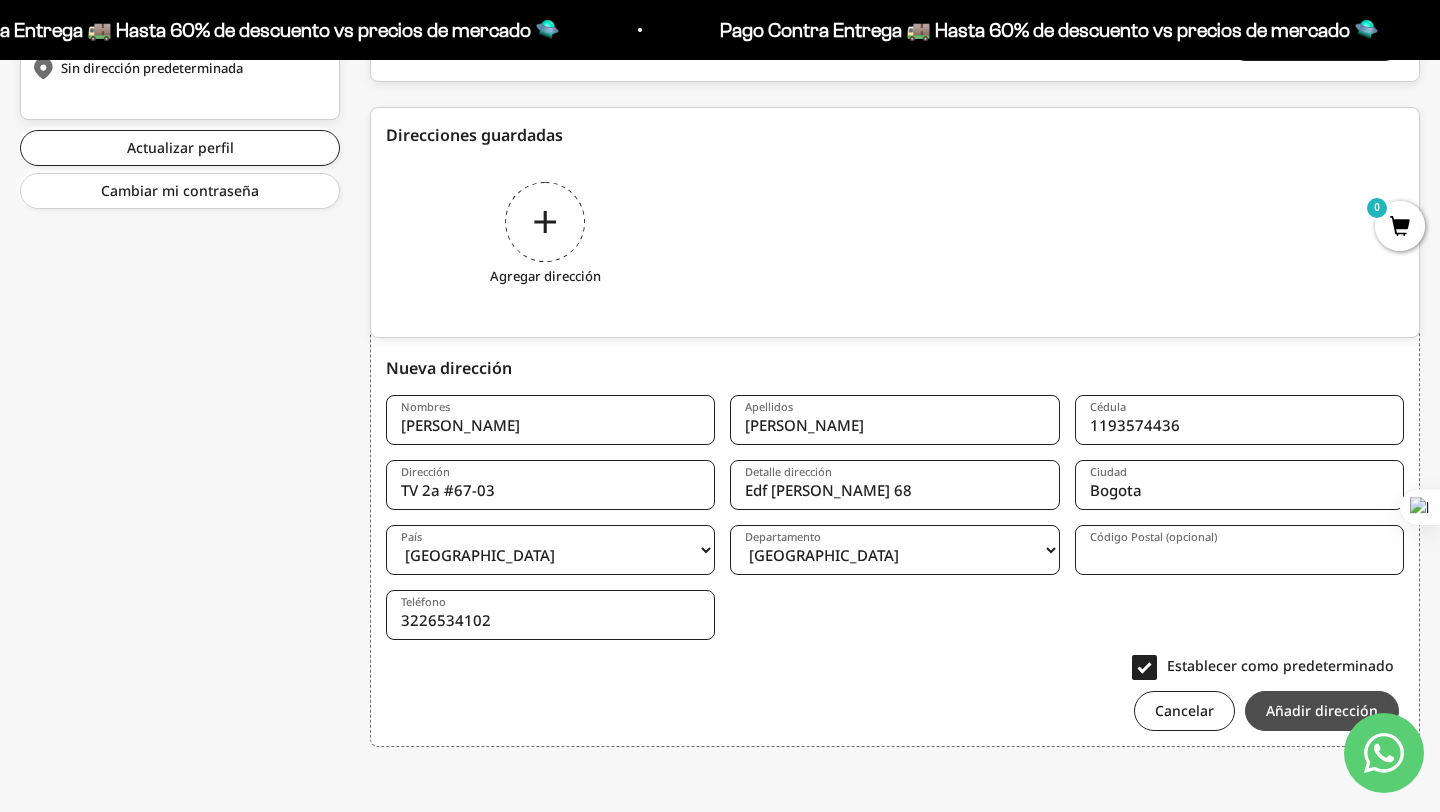 click on "Añadir dirección" at bounding box center [1322, 711] 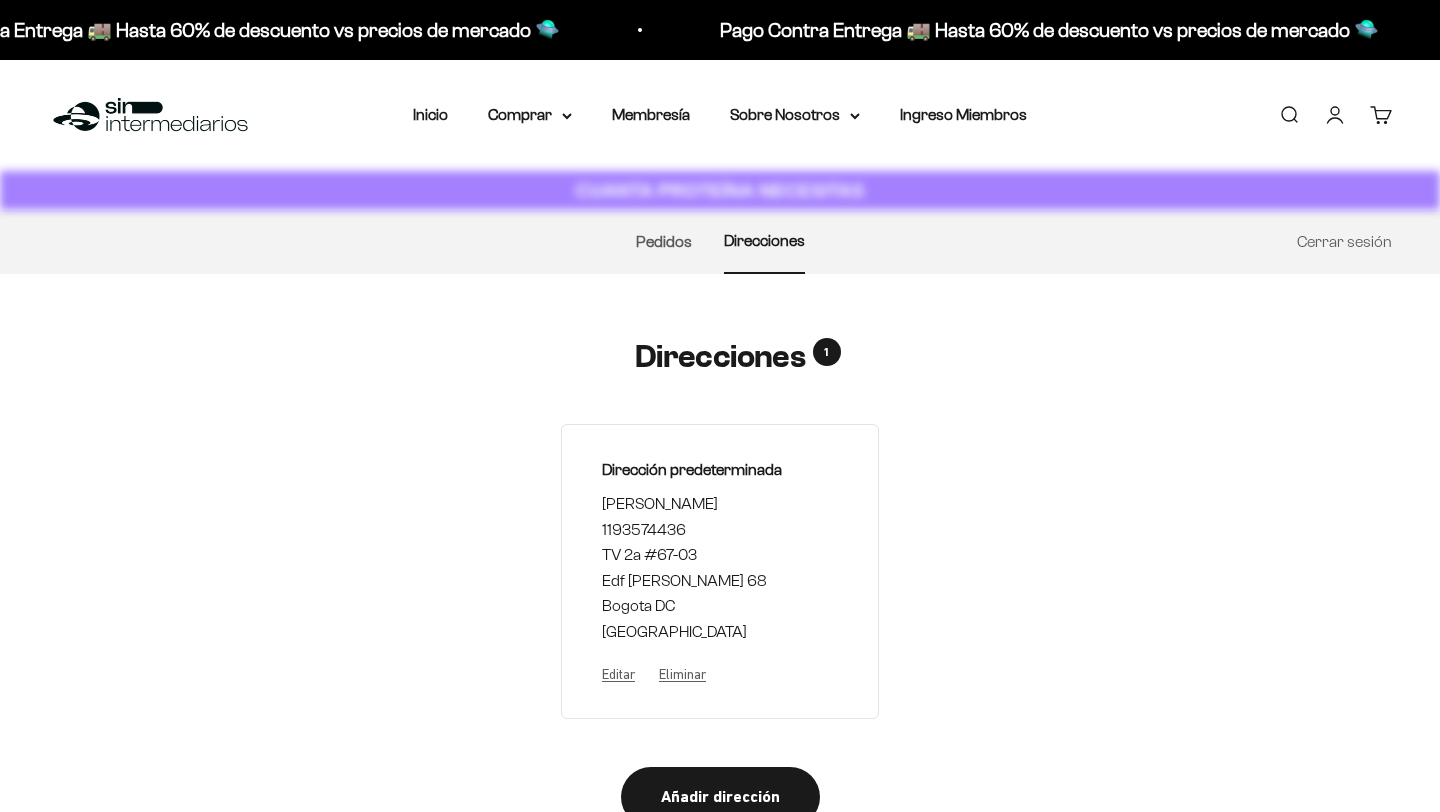scroll, scrollTop: 0, scrollLeft: 0, axis: both 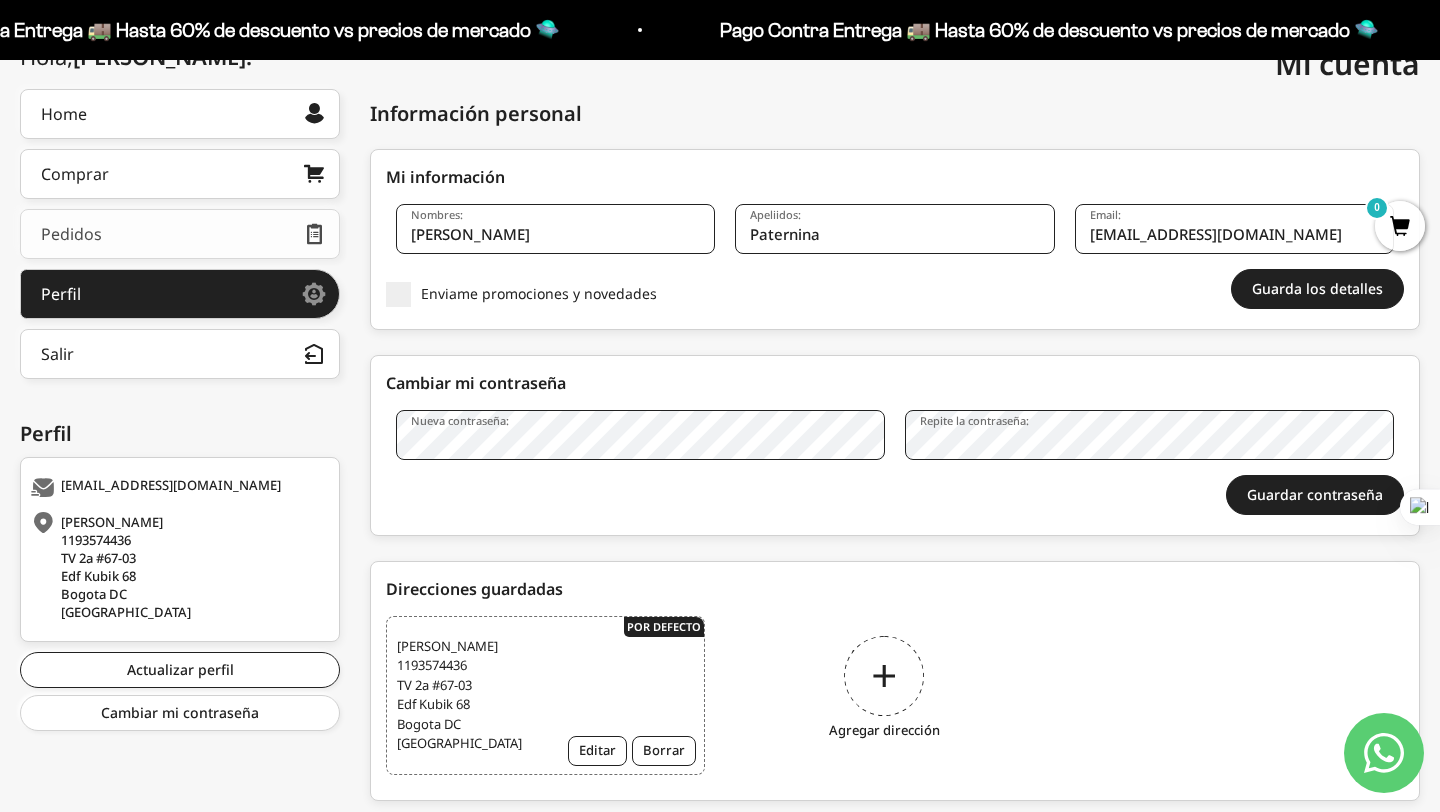 click on "Pedidos" at bounding box center [180, 234] 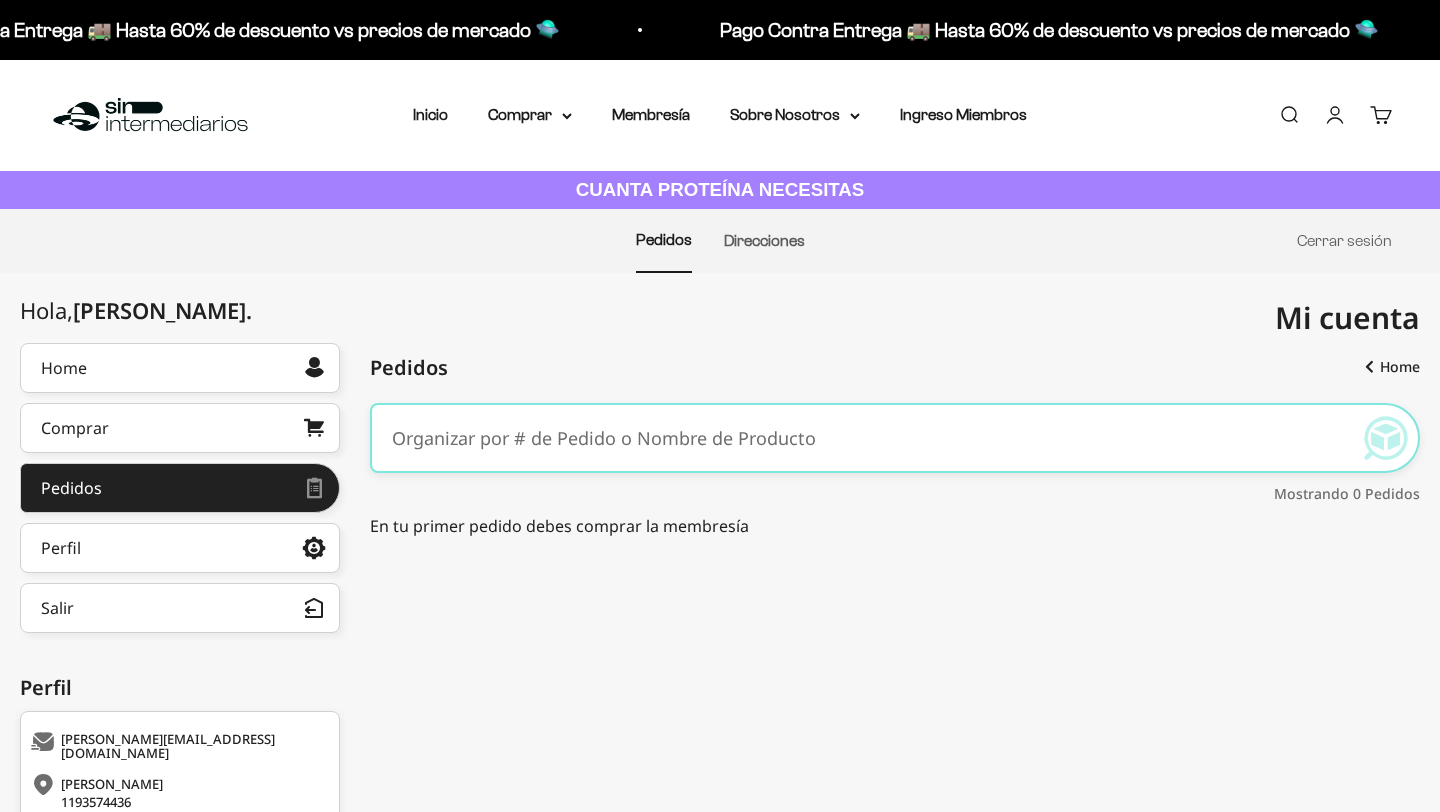 scroll, scrollTop: 0, scrollLeft: 0, axis: both 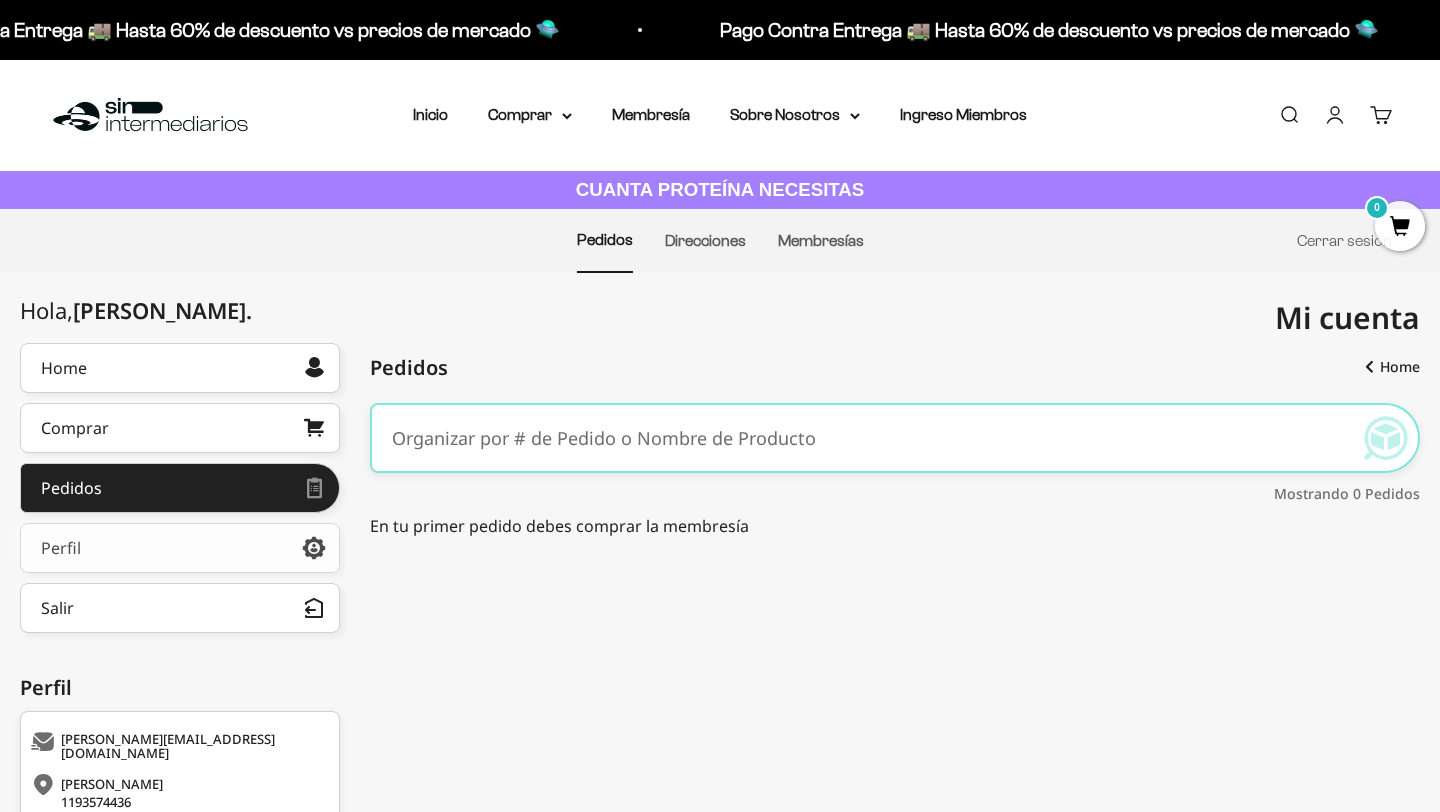 click on "Perfil" at bounding box center [180, 548] 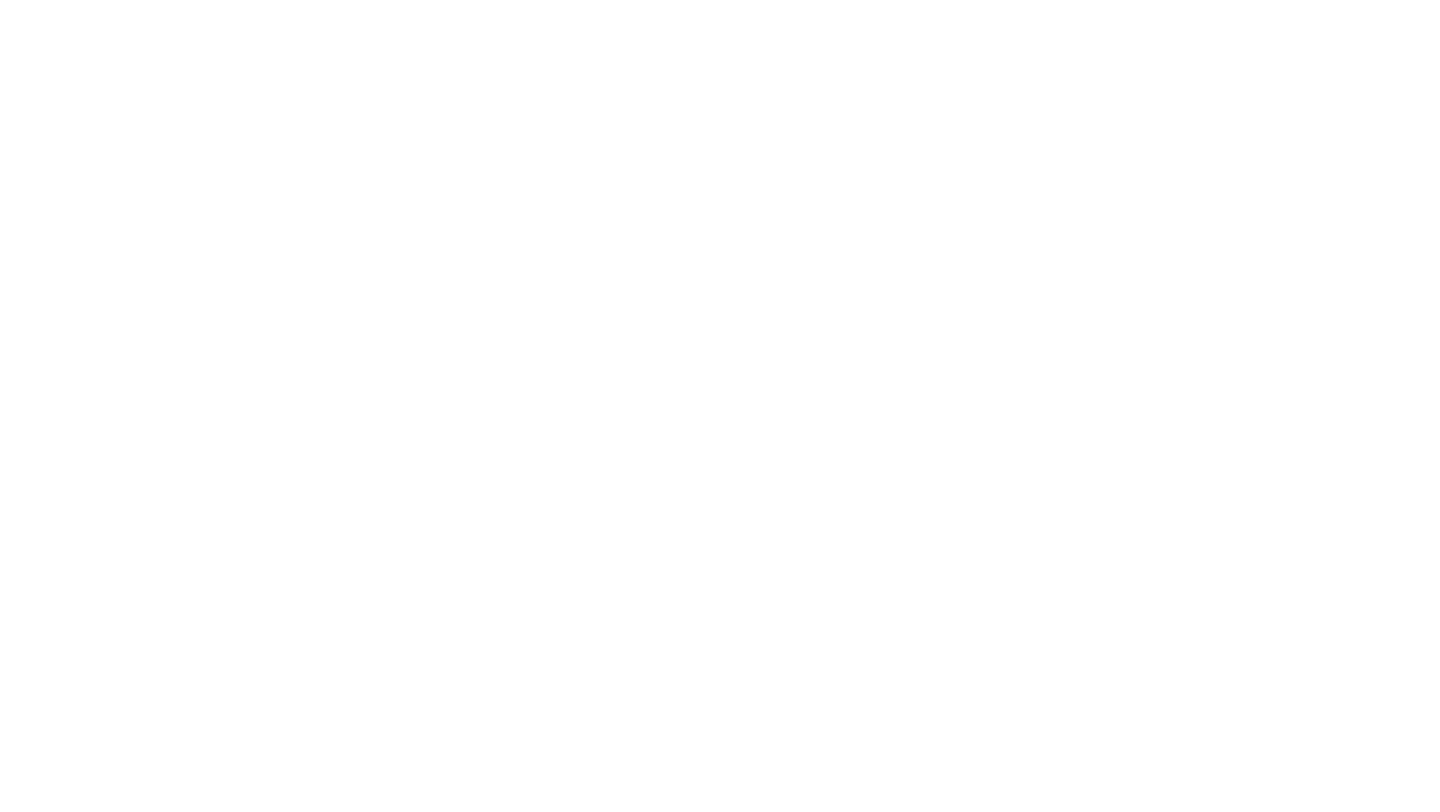 scroll, scrollTop: 0, scrollLeft: 0, axis: both 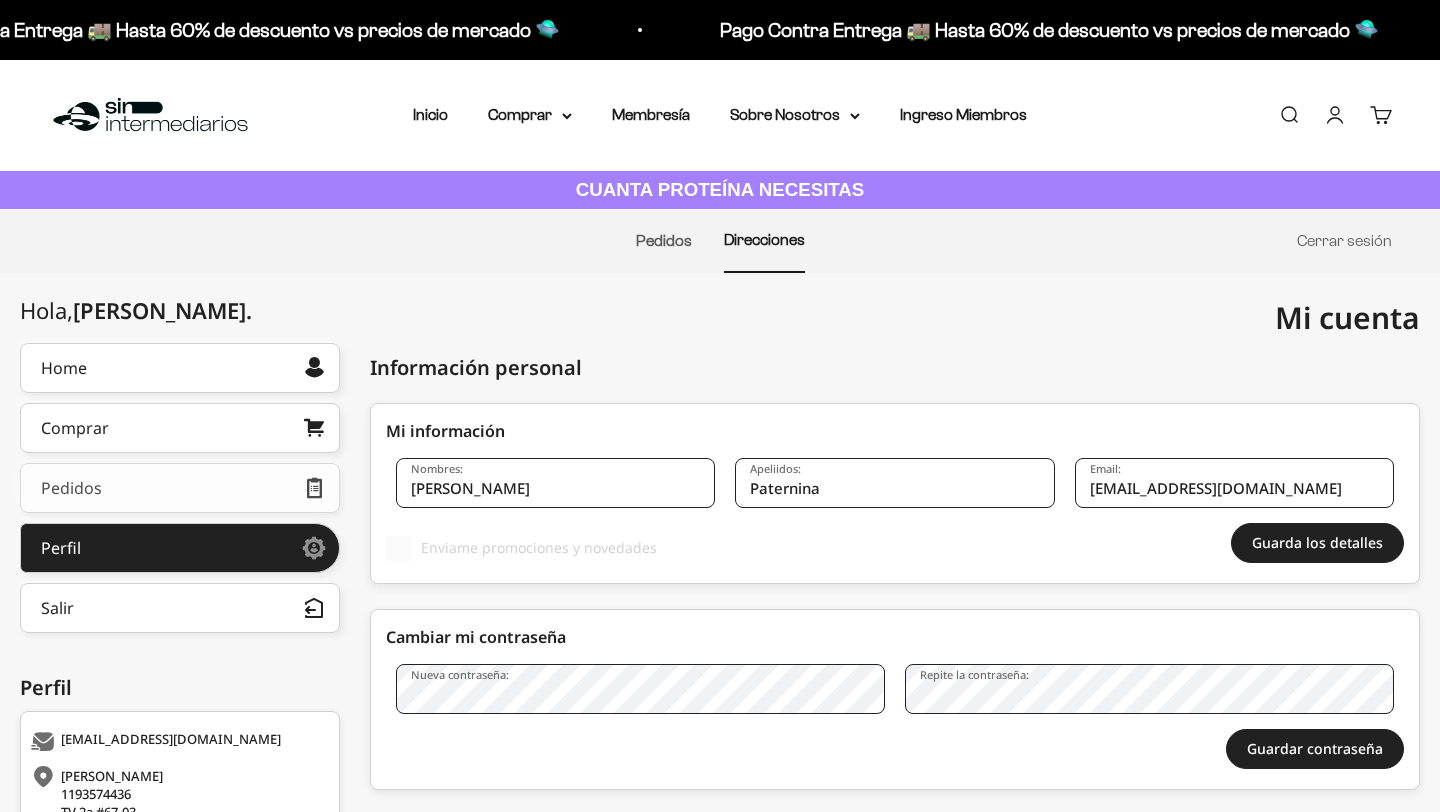 click on "Pedidos" at bounding box center [180, 488] 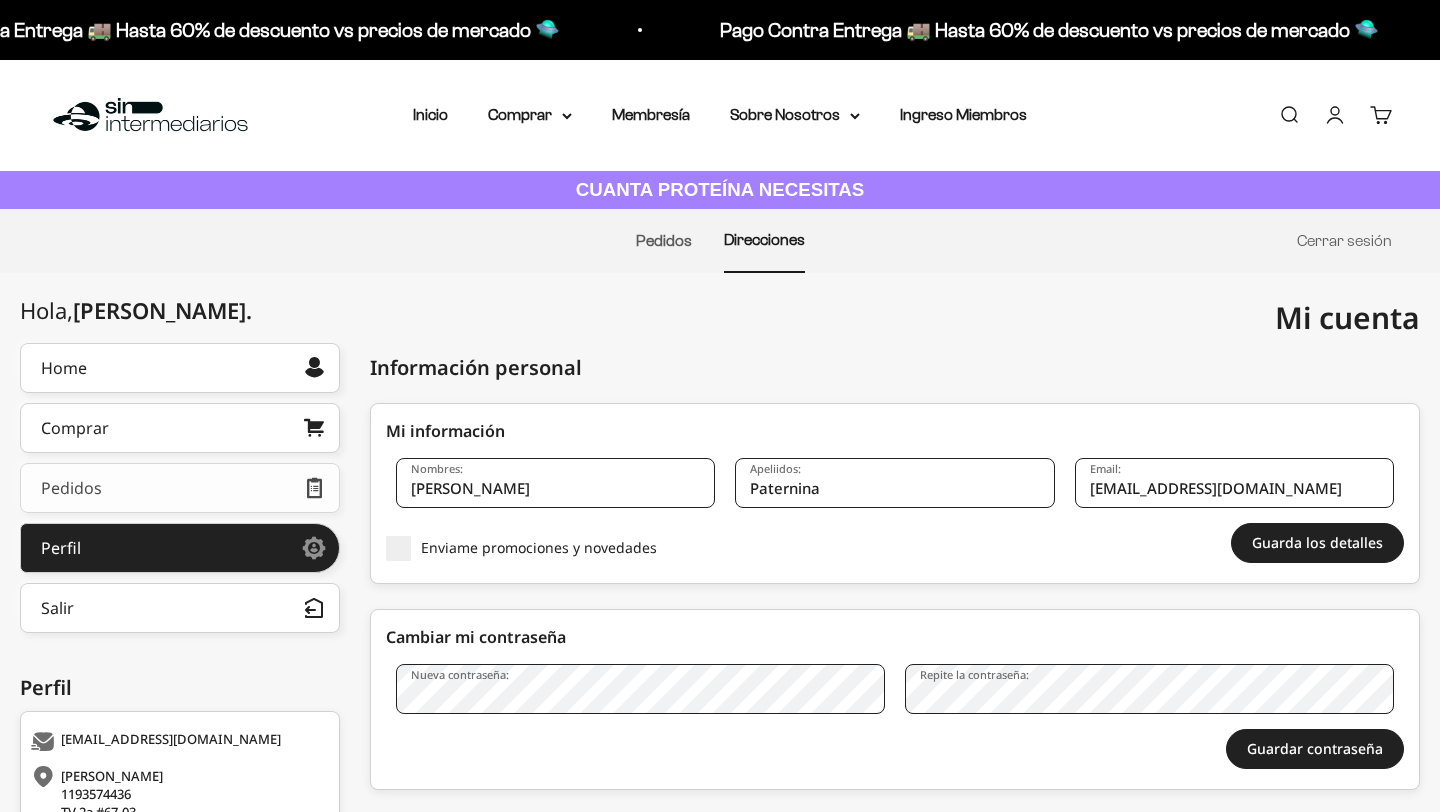 click on "Pedidos" at bounding box center (180, 488) 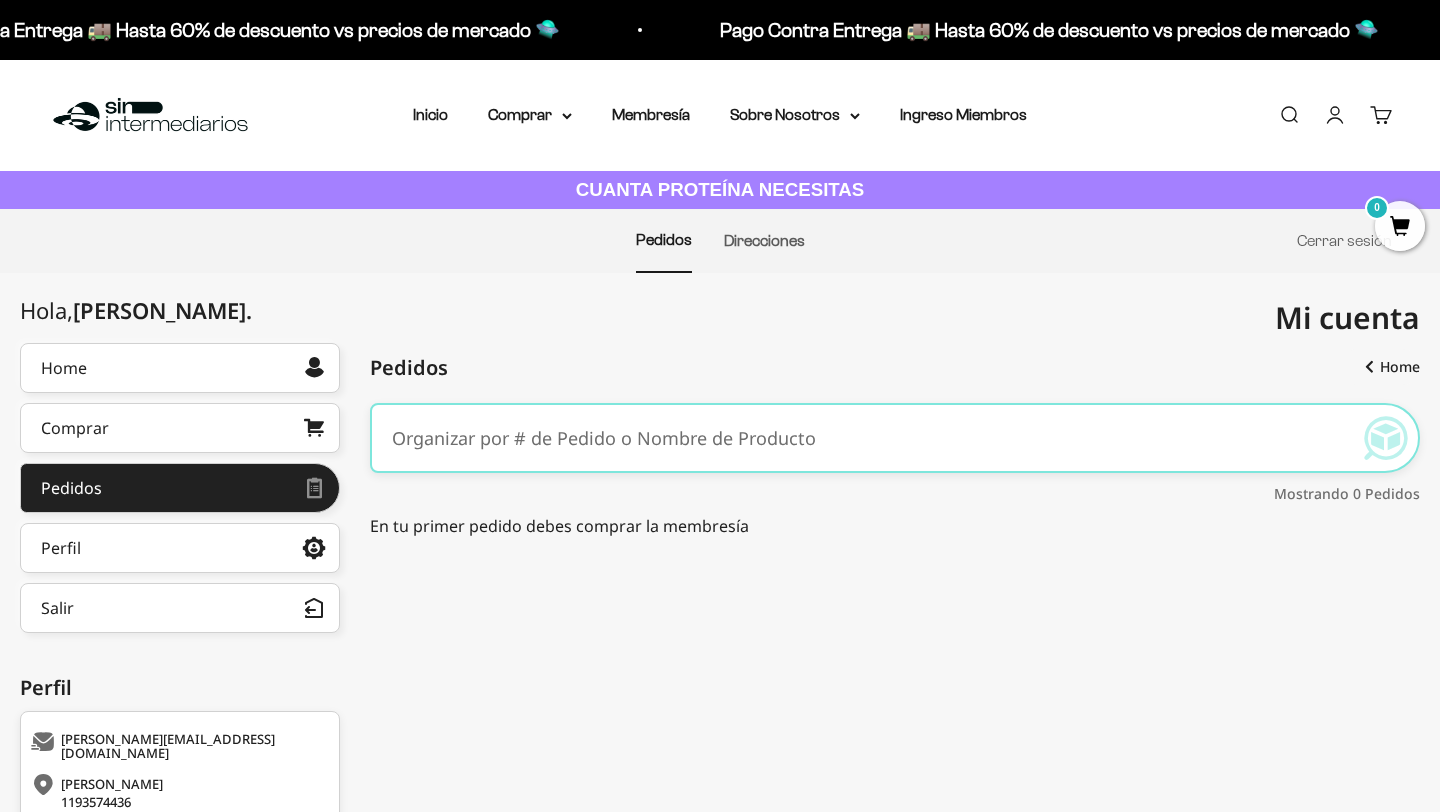 scroll, scrollTop: 0, scrollLeft: 0, axis: both 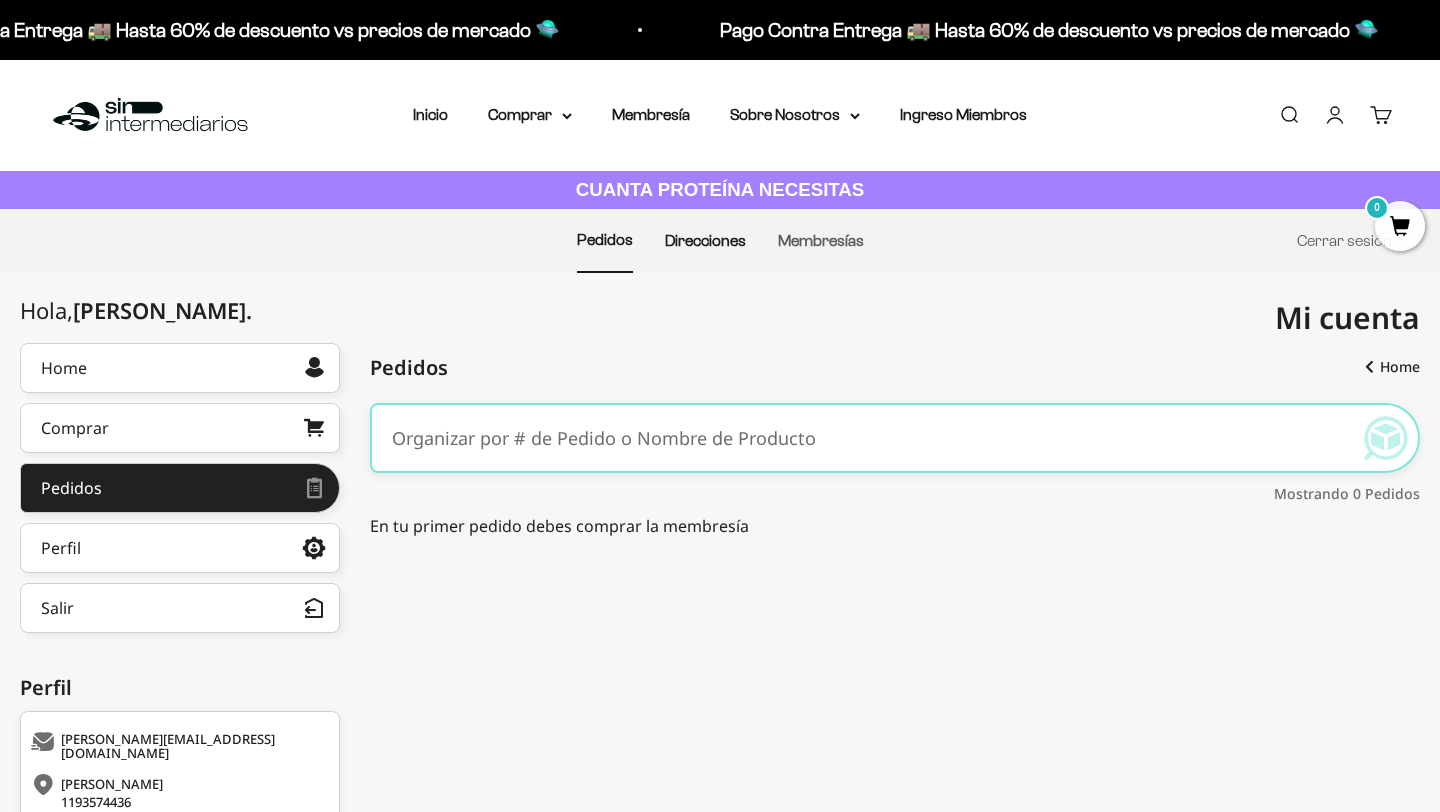 click on "Direcciones" at bounding box center (705, 240) 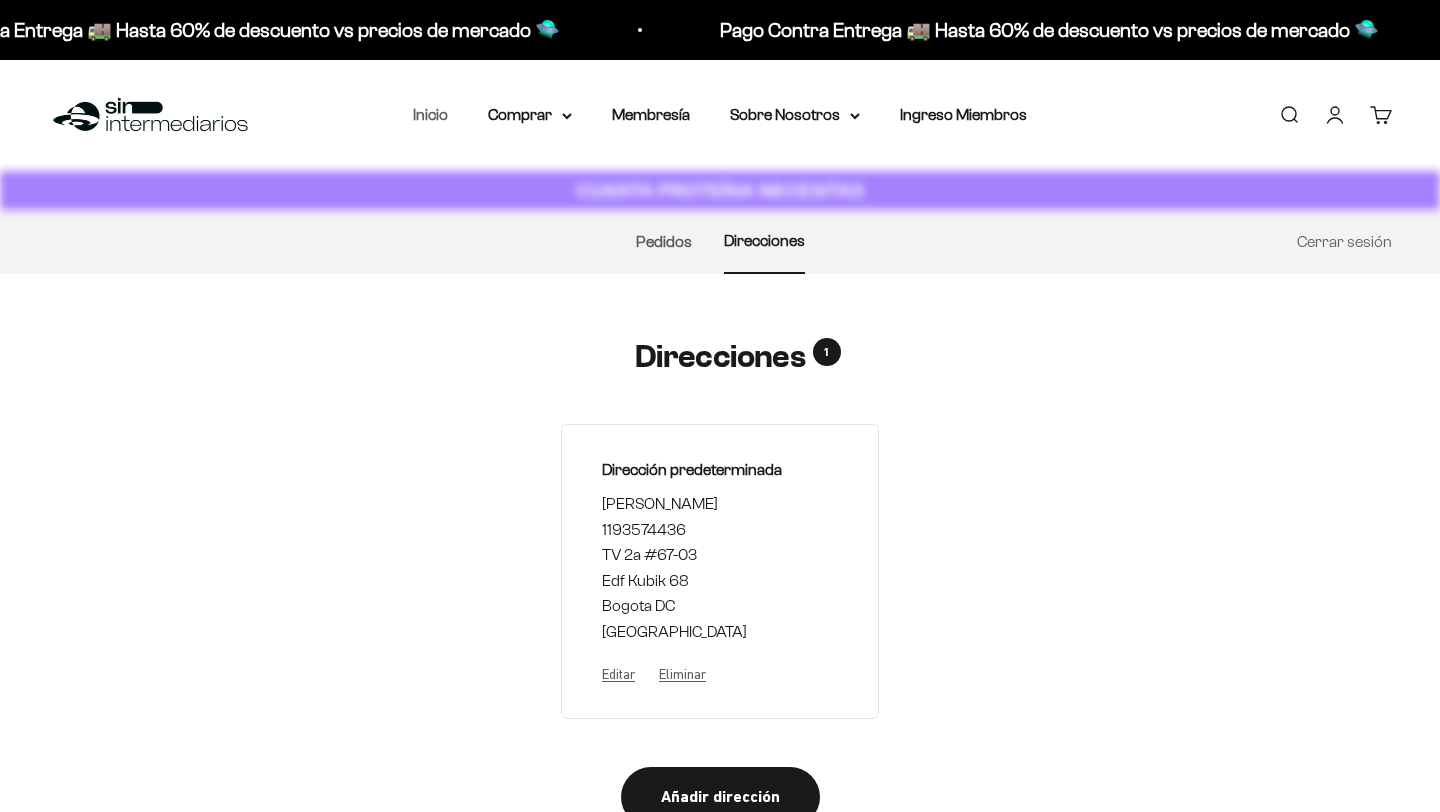 click on "Inicio" at bounding box center (430, 114) 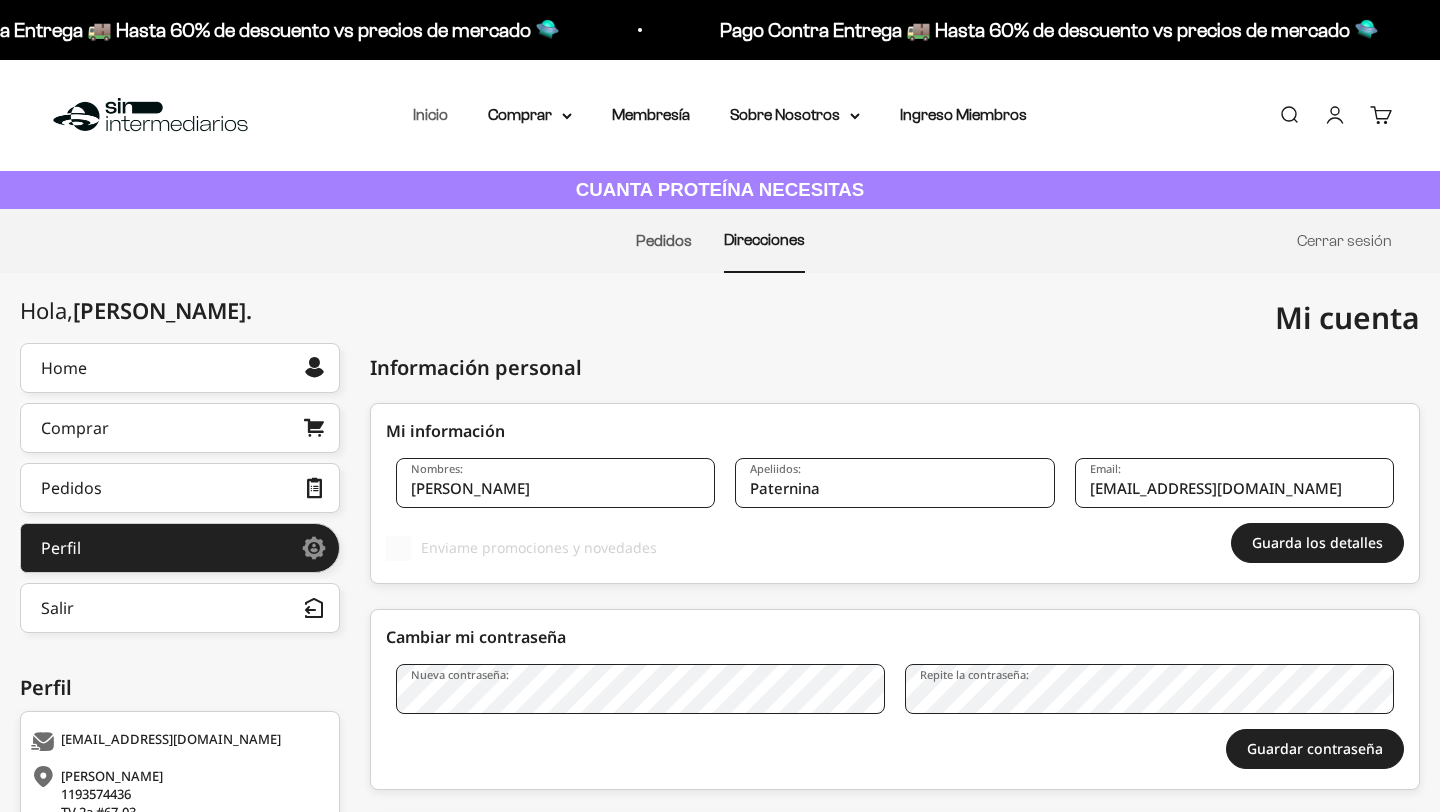 scroll, scrollTop: 0, scrollLeft: 0, axis: both 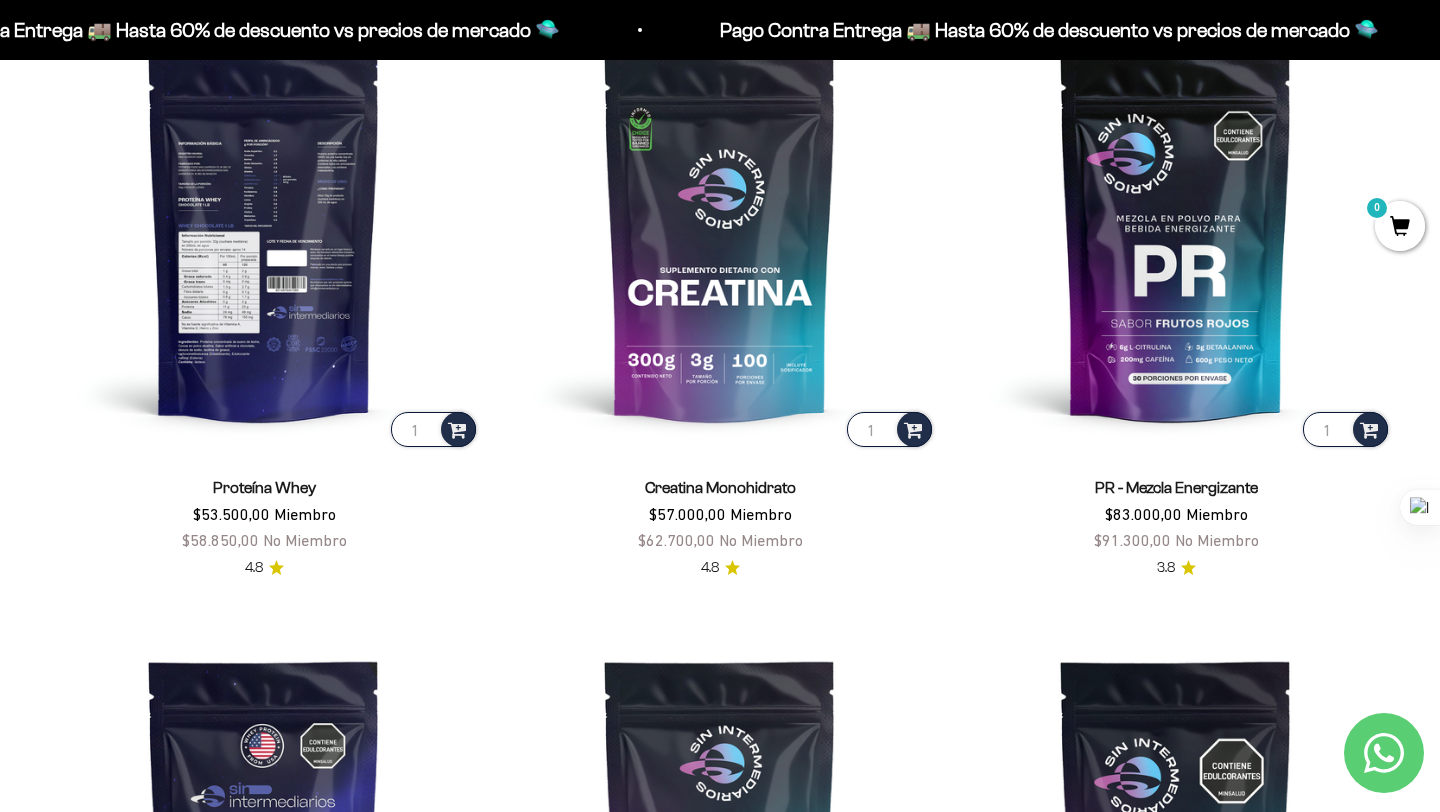 click at bounding box center [264, 235] 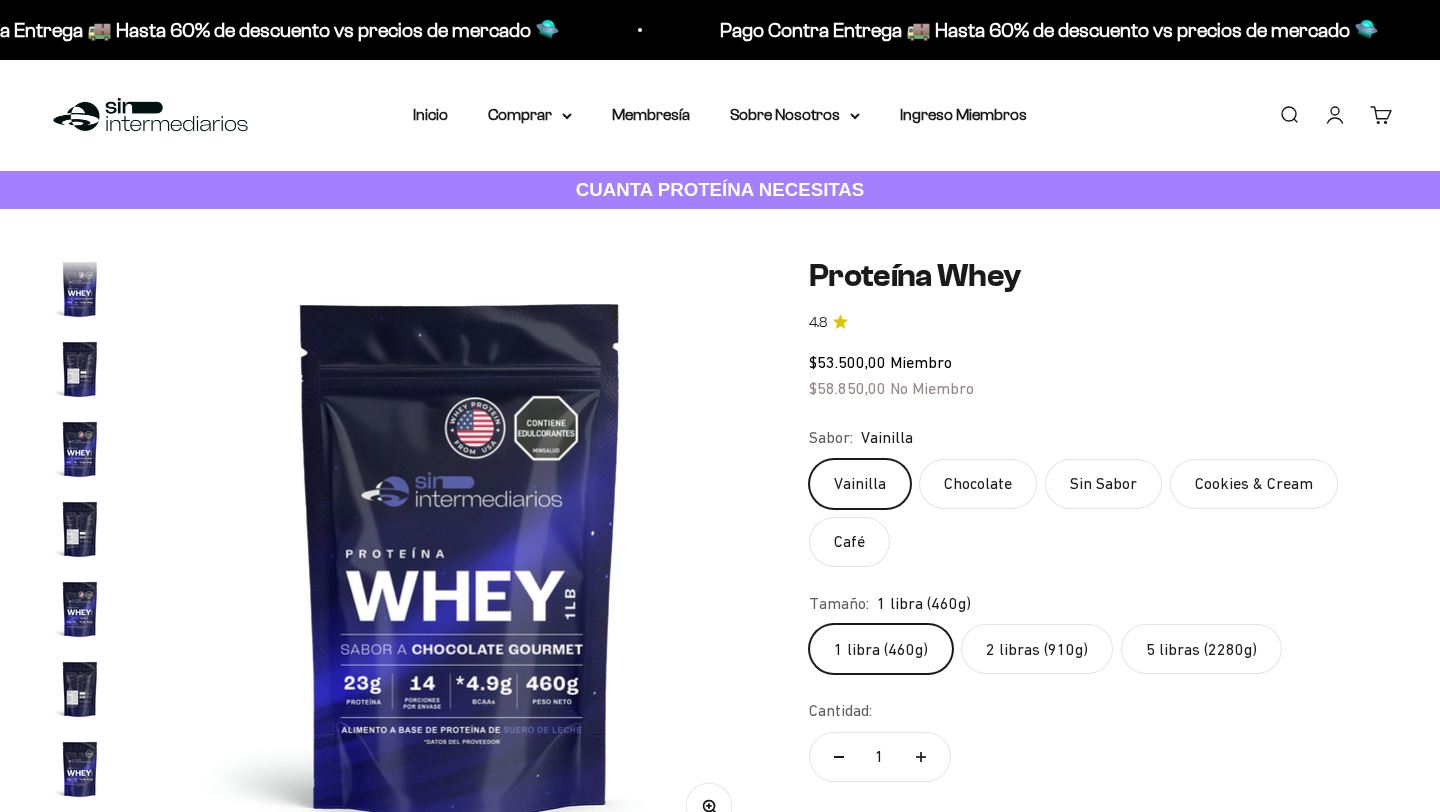 scroll, scrollTop: 0, scrollLeft: 0, axis: both 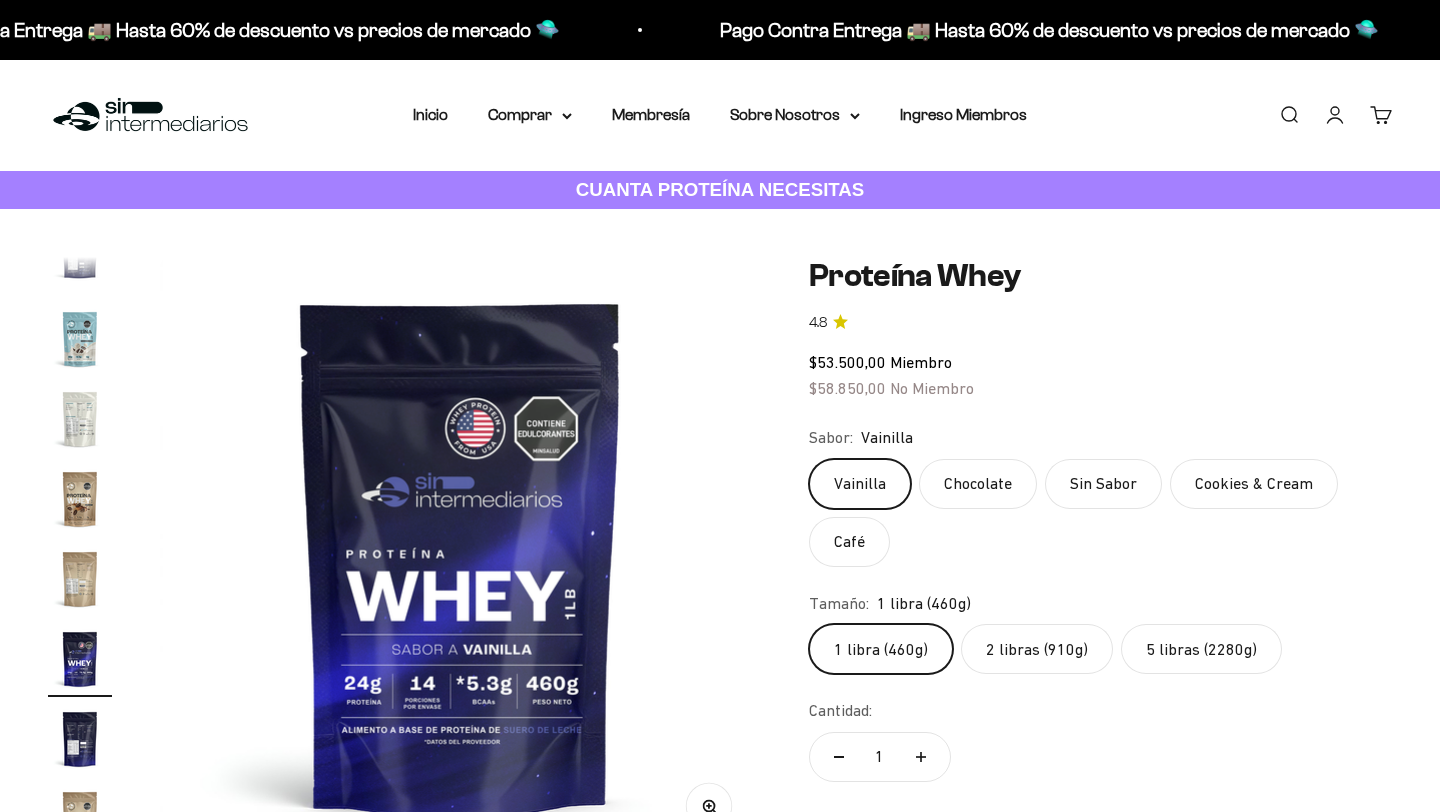 click on "2 libras (910g)" 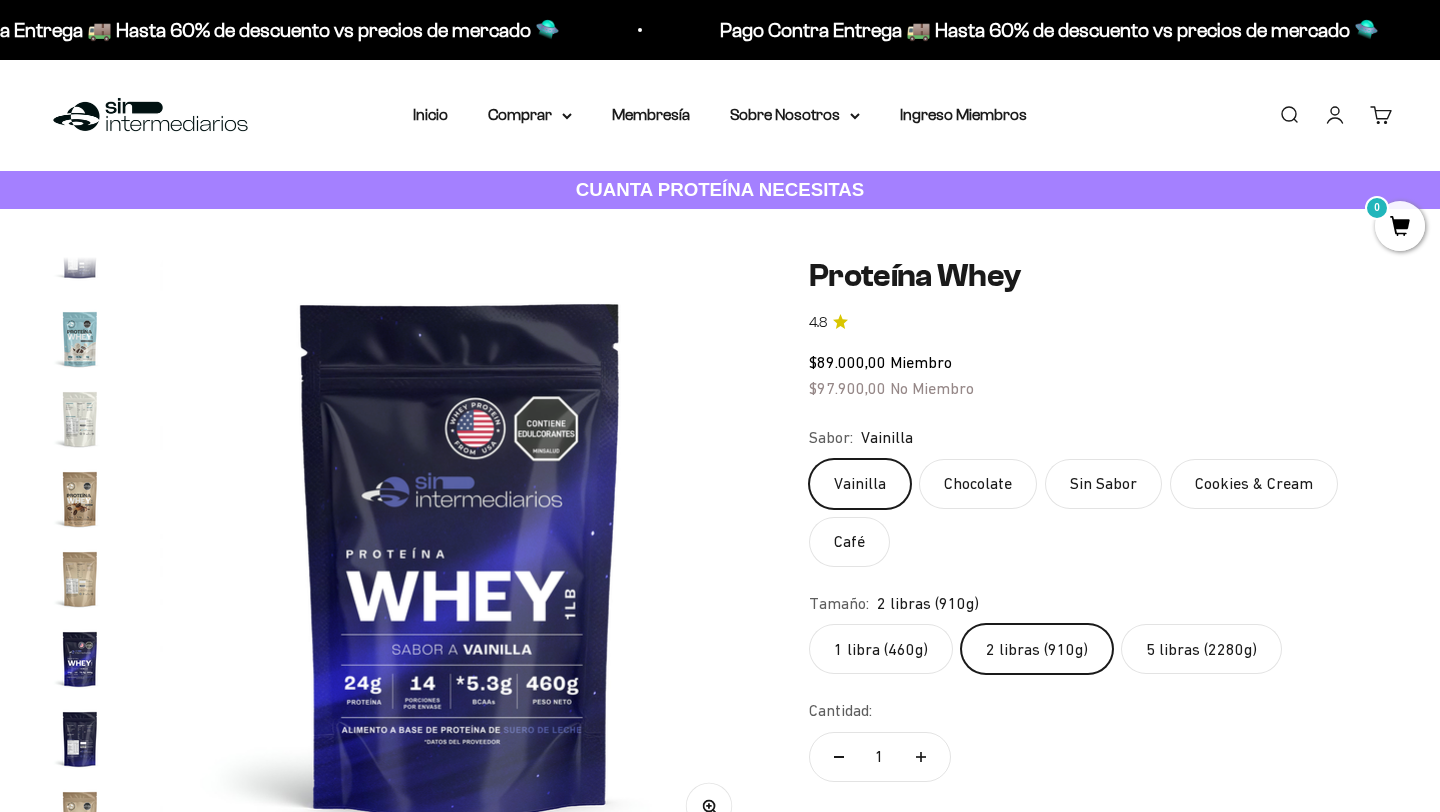 scroll, scrollTop: 0, scrollLeft: 2499, axis: horizontal 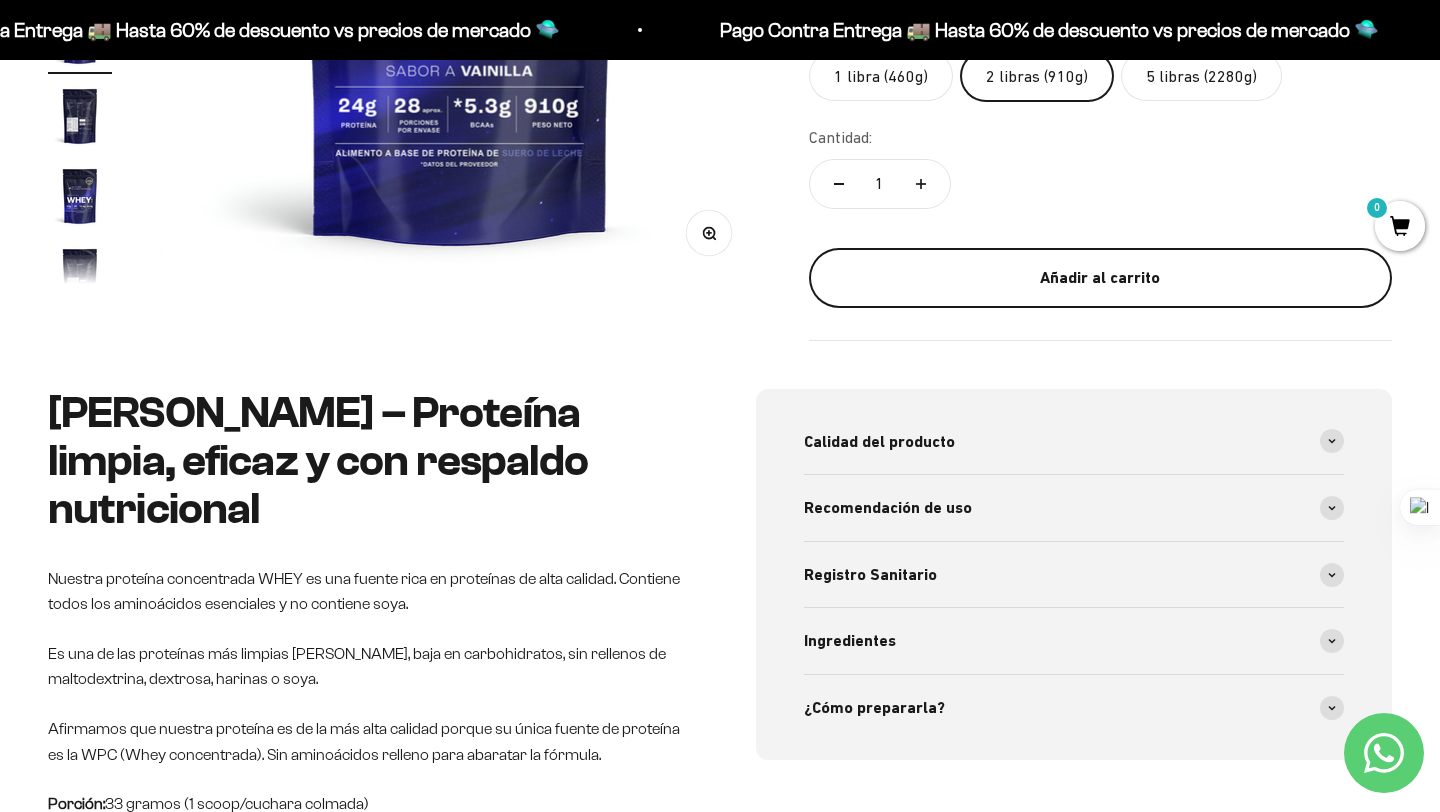 click on "Añadir al carrito" at bounding box center (1100, 278) 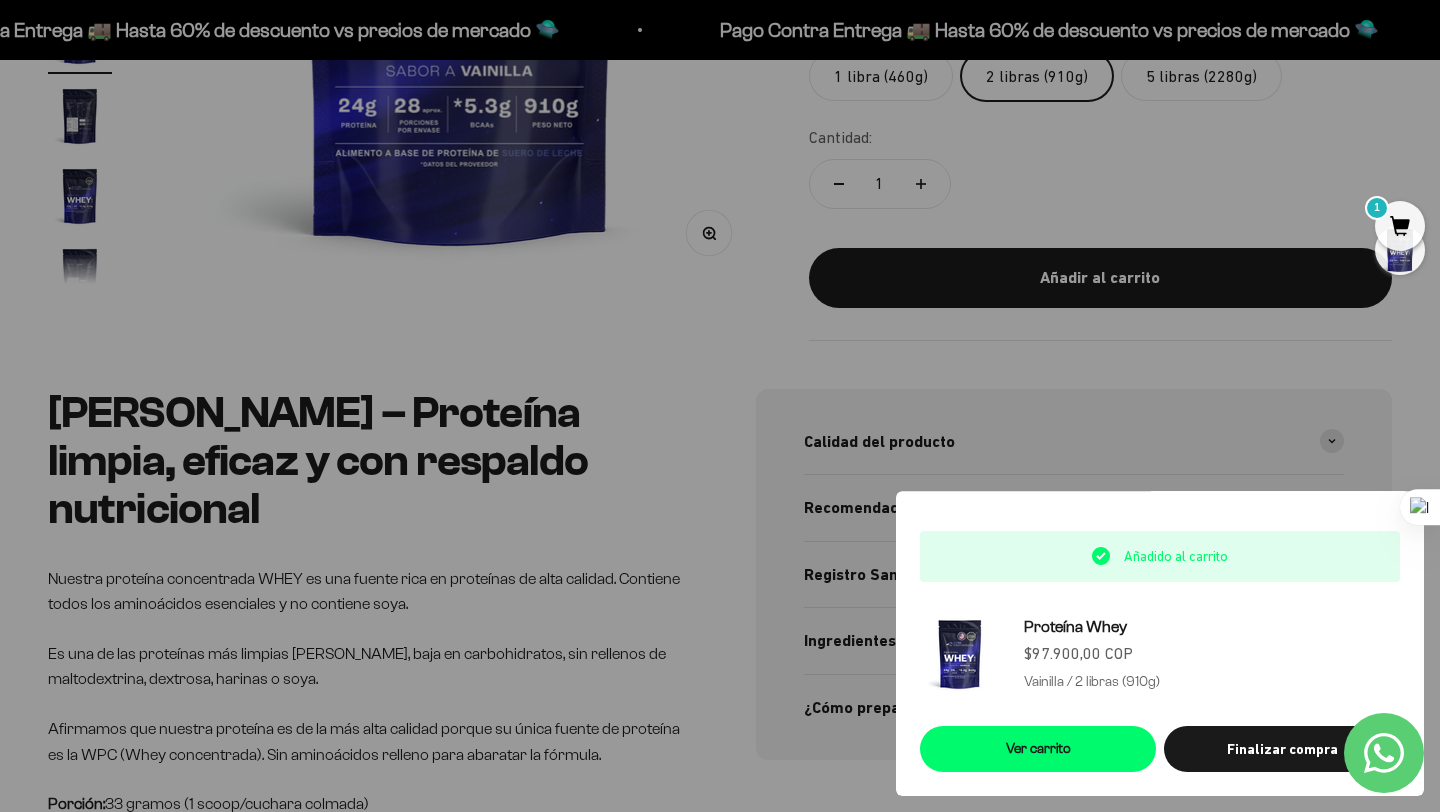 click at bounding box center (720, 406) 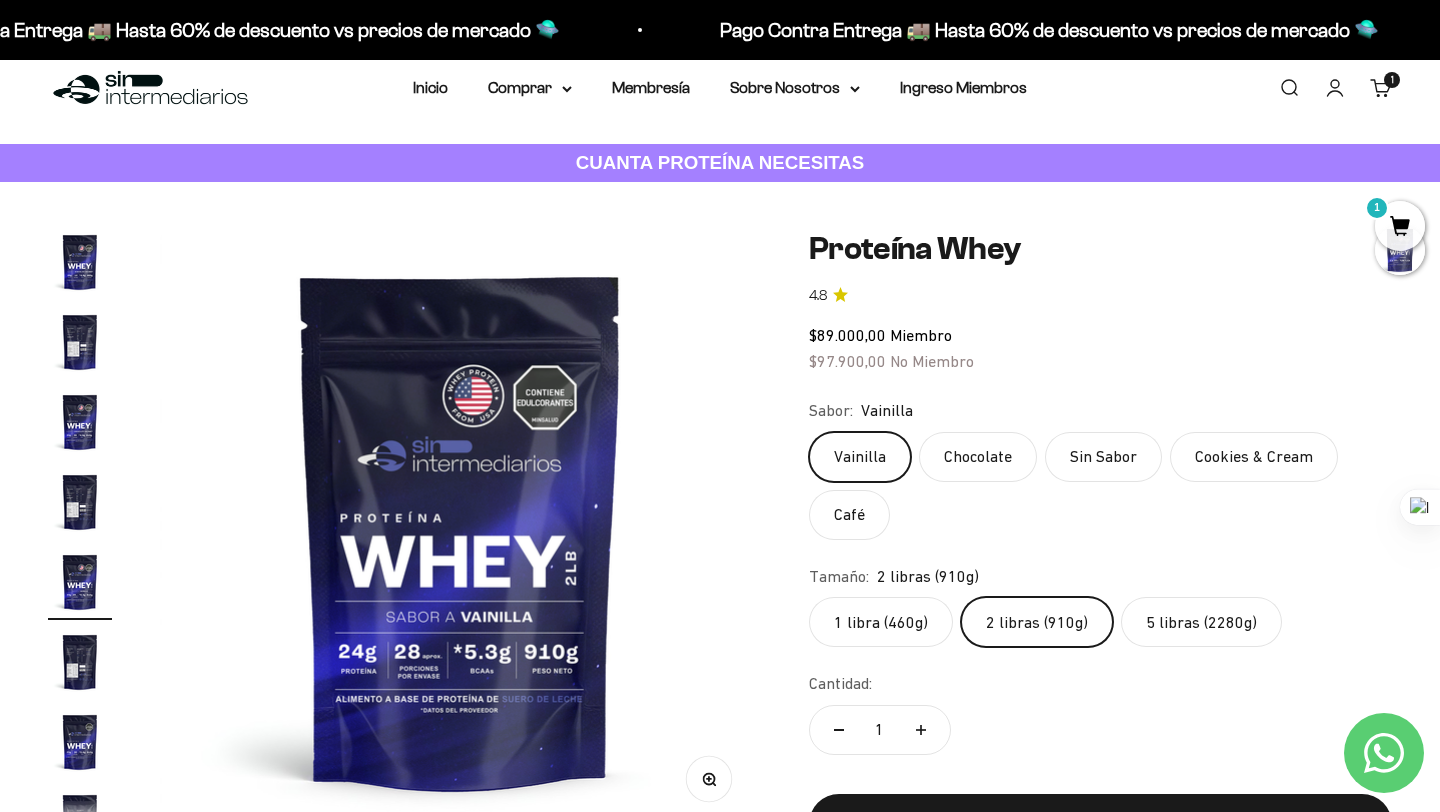 scroll, scrollTop: 0, scrollLeft: 0, axis: both 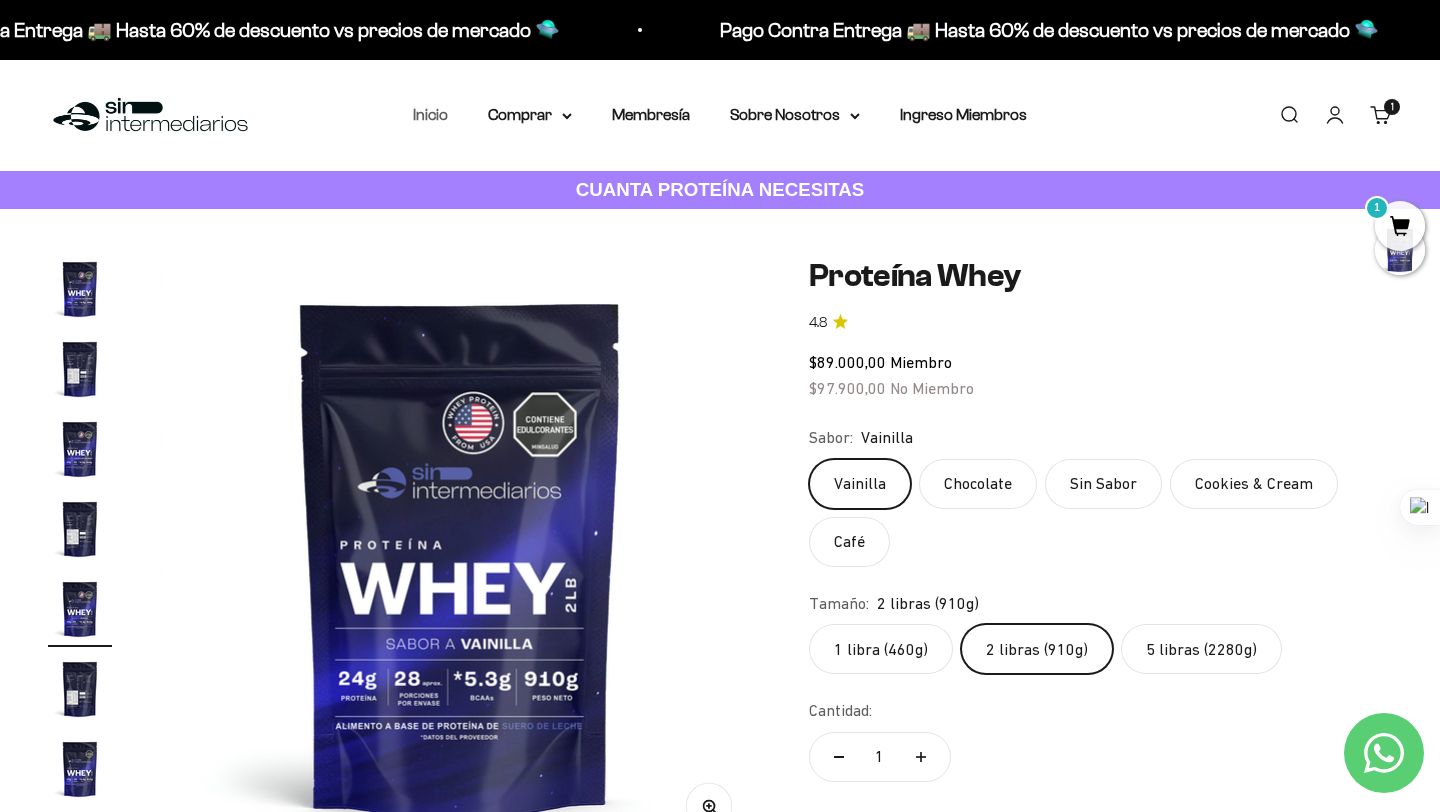 click on "Inicio" at bounding box center [430, 114] 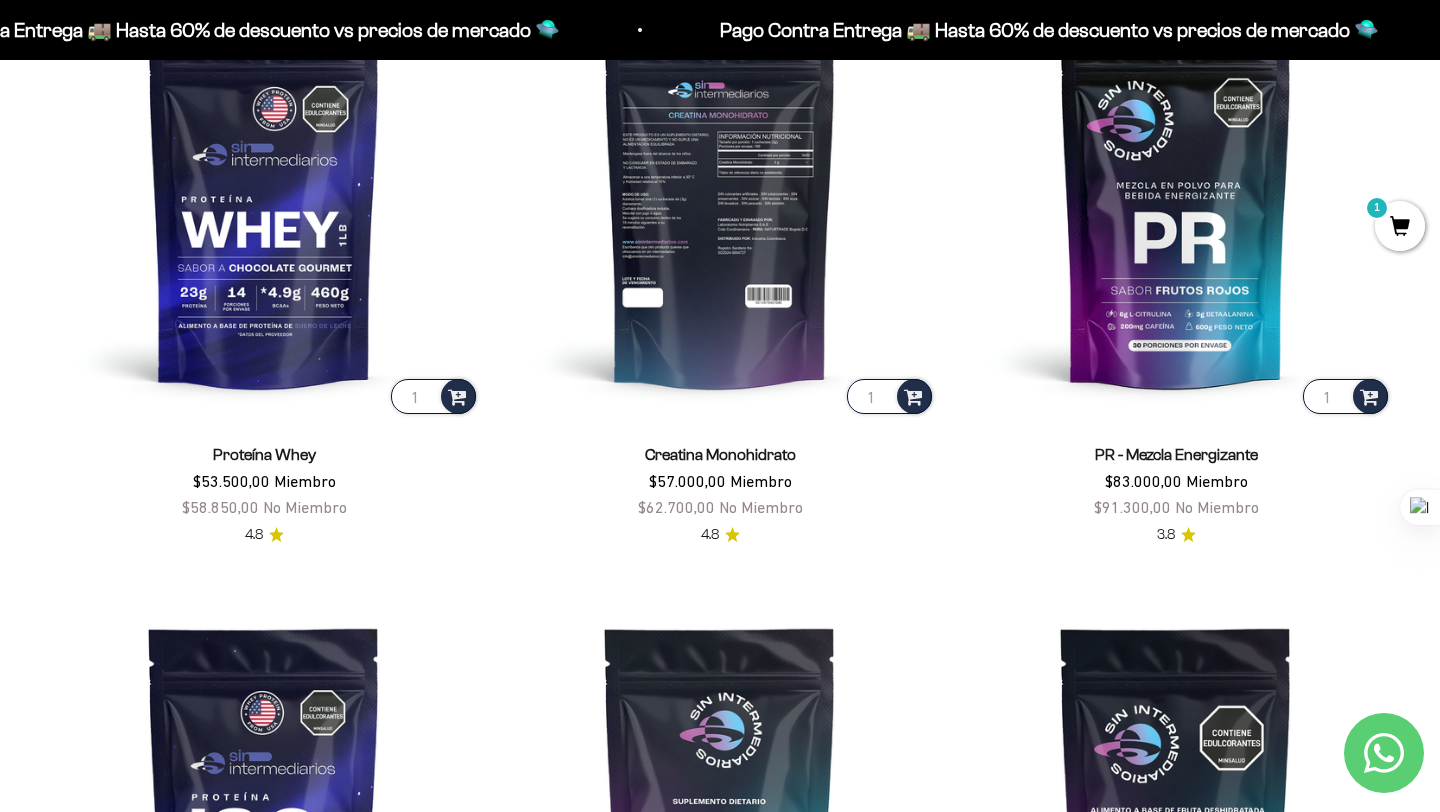 scroll, scrollTop: 906, scrollLeft: 0, axis: vertical 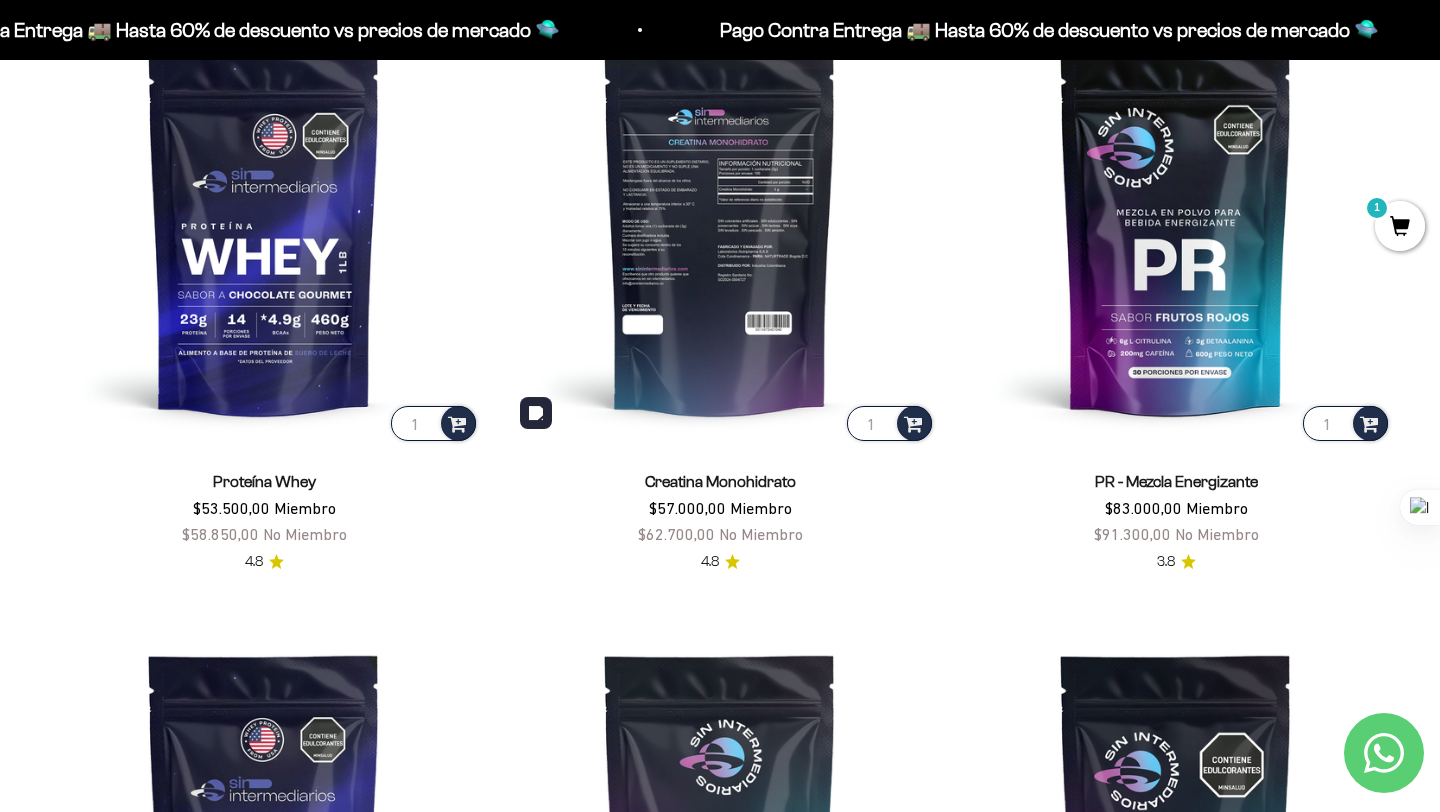 click at bounding box center (720, 229) 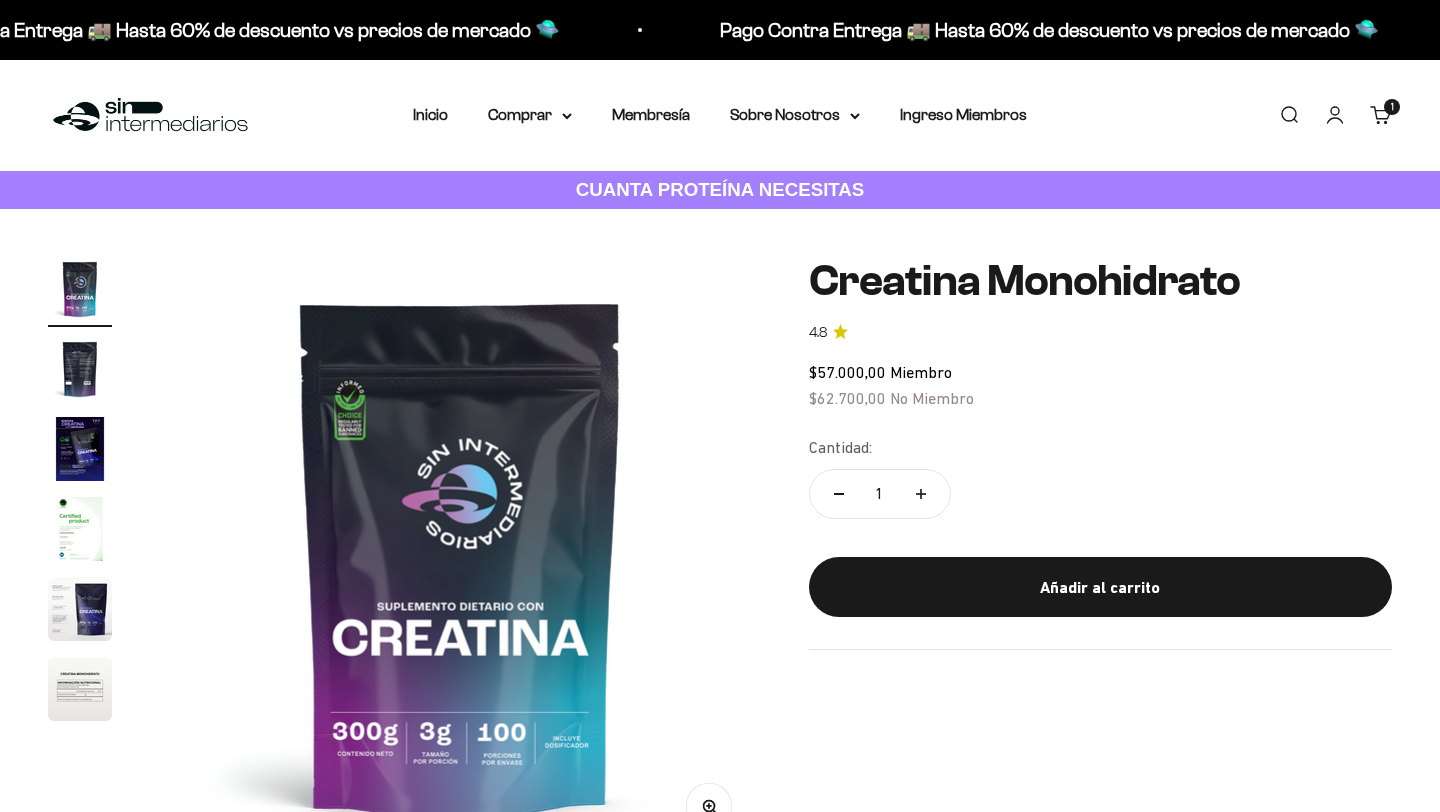scroll, scrollTop: 0, scrollLeft: 0, axis: both 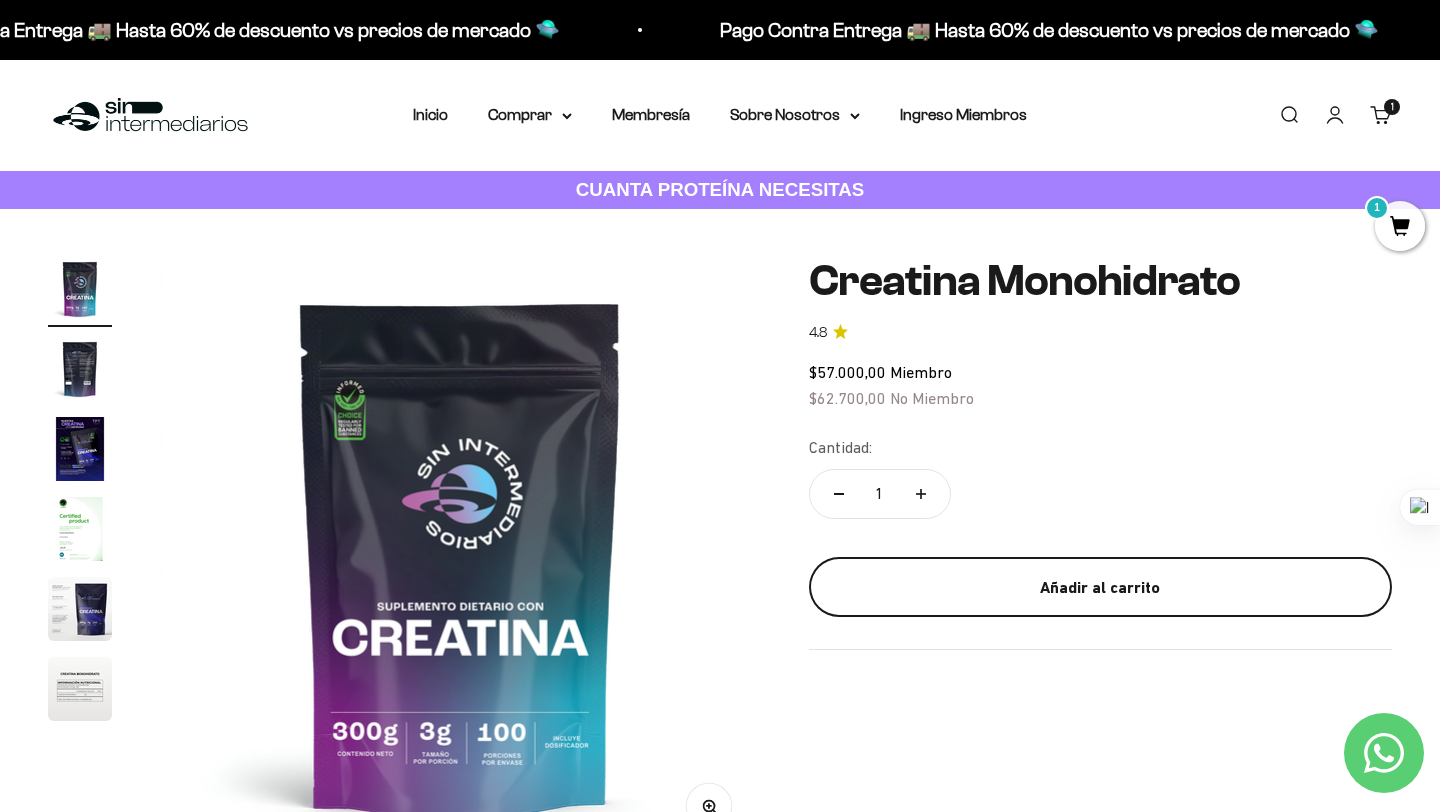 click on "Añadir al carrito" at bounding box center (1100, 588) 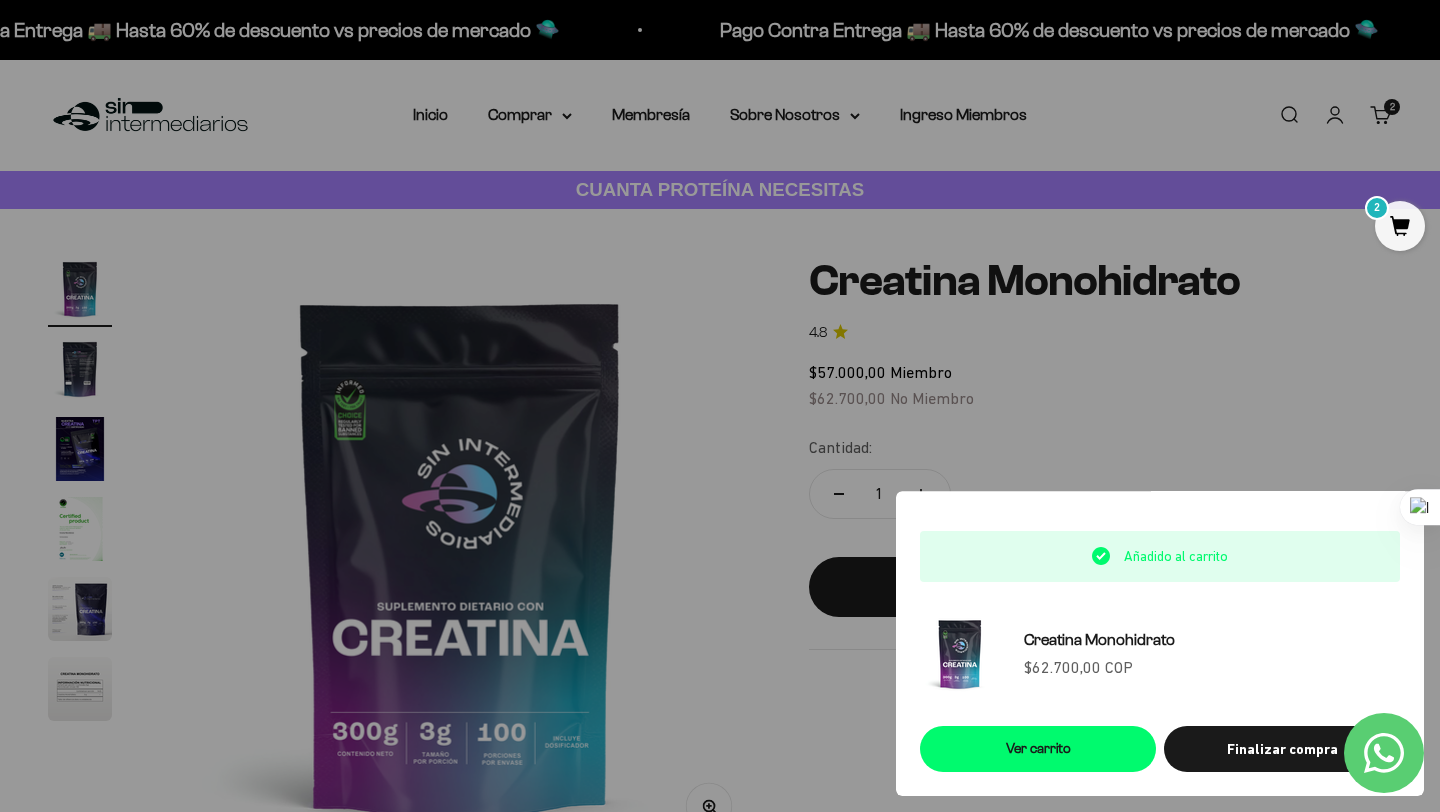 click at bounding box center [720, 406] 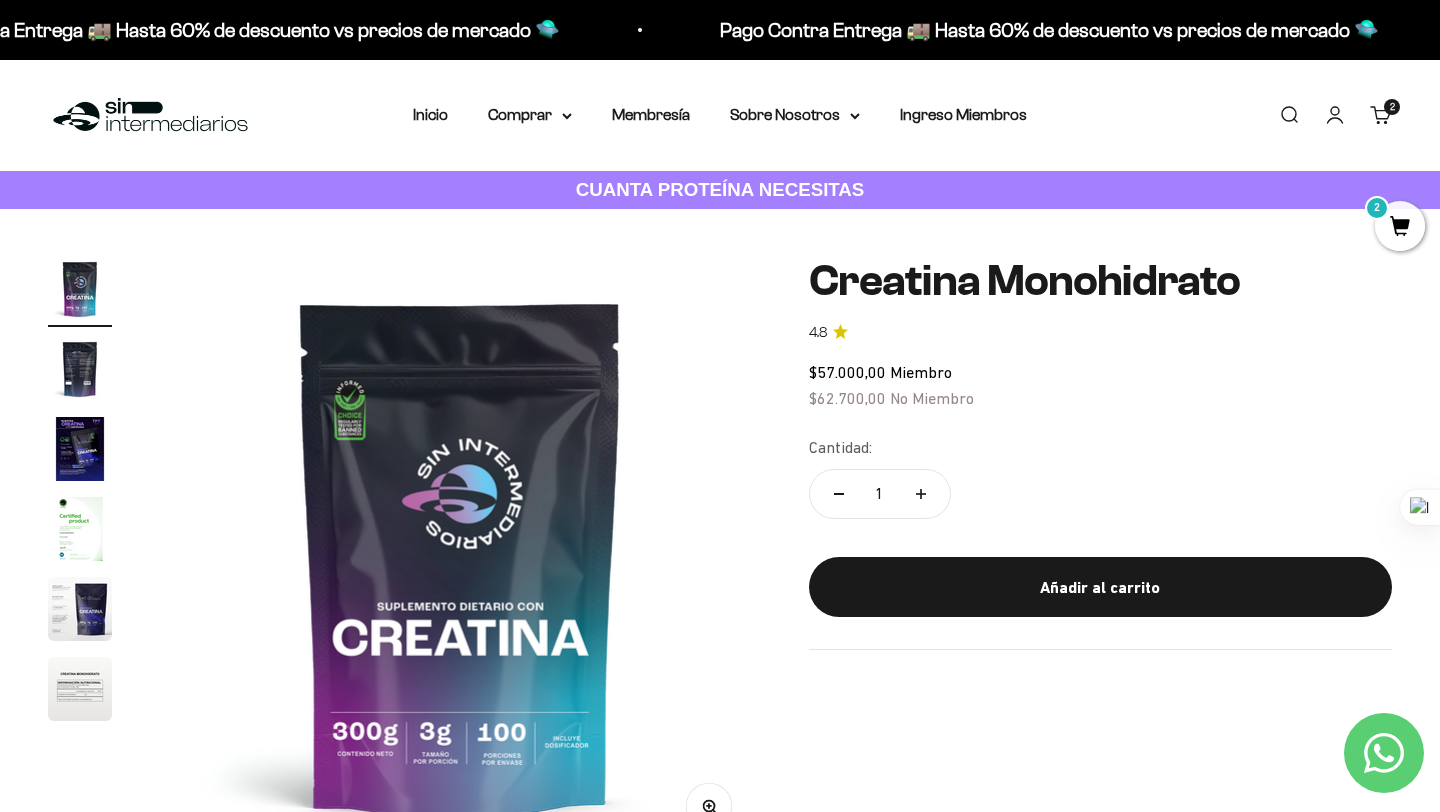click on "Inicio" at bounding box center (430, 115) 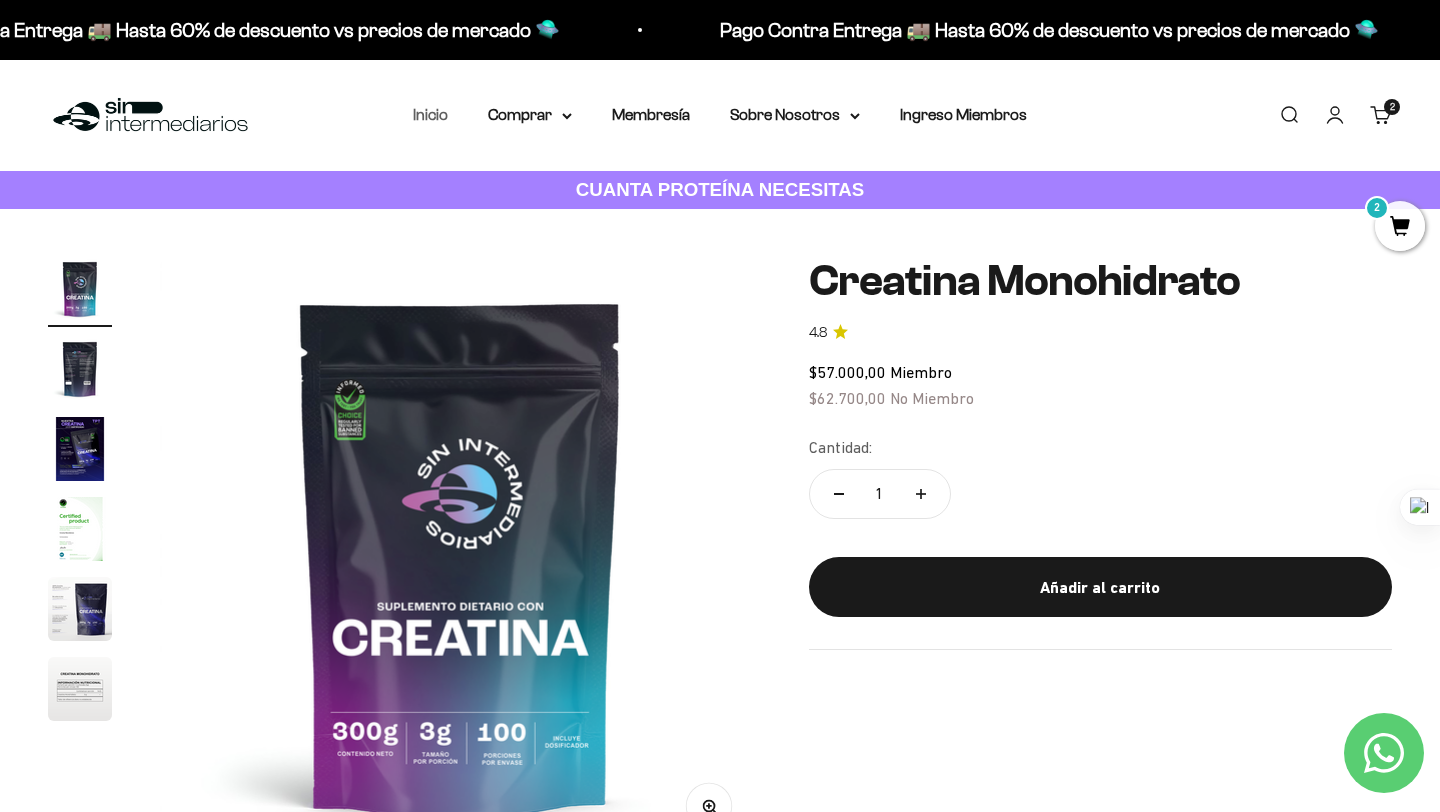click on "Inicio" at bounding box center (430, 114) 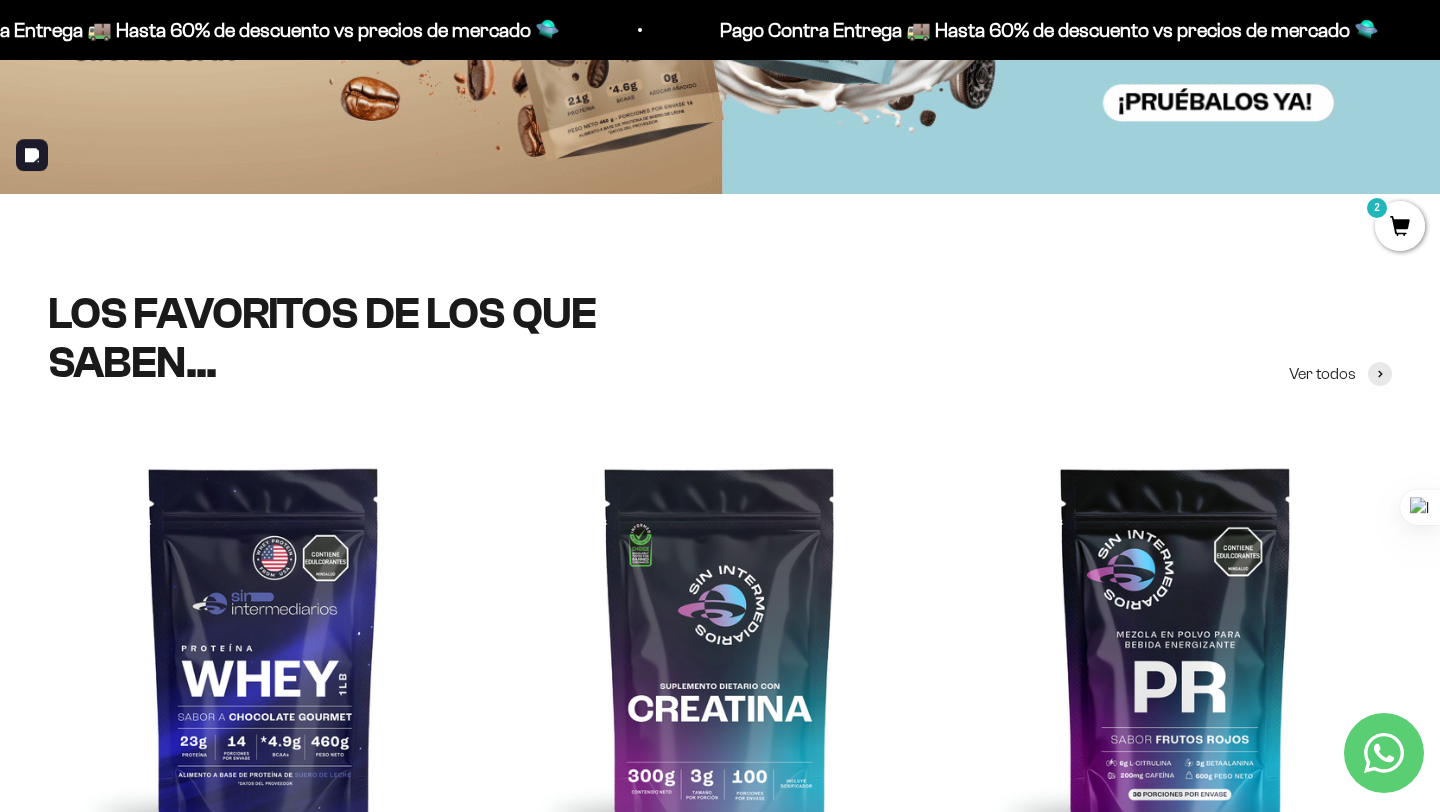 scroll, scrollTop: 491, scrollLeft: 0, axis: vertical 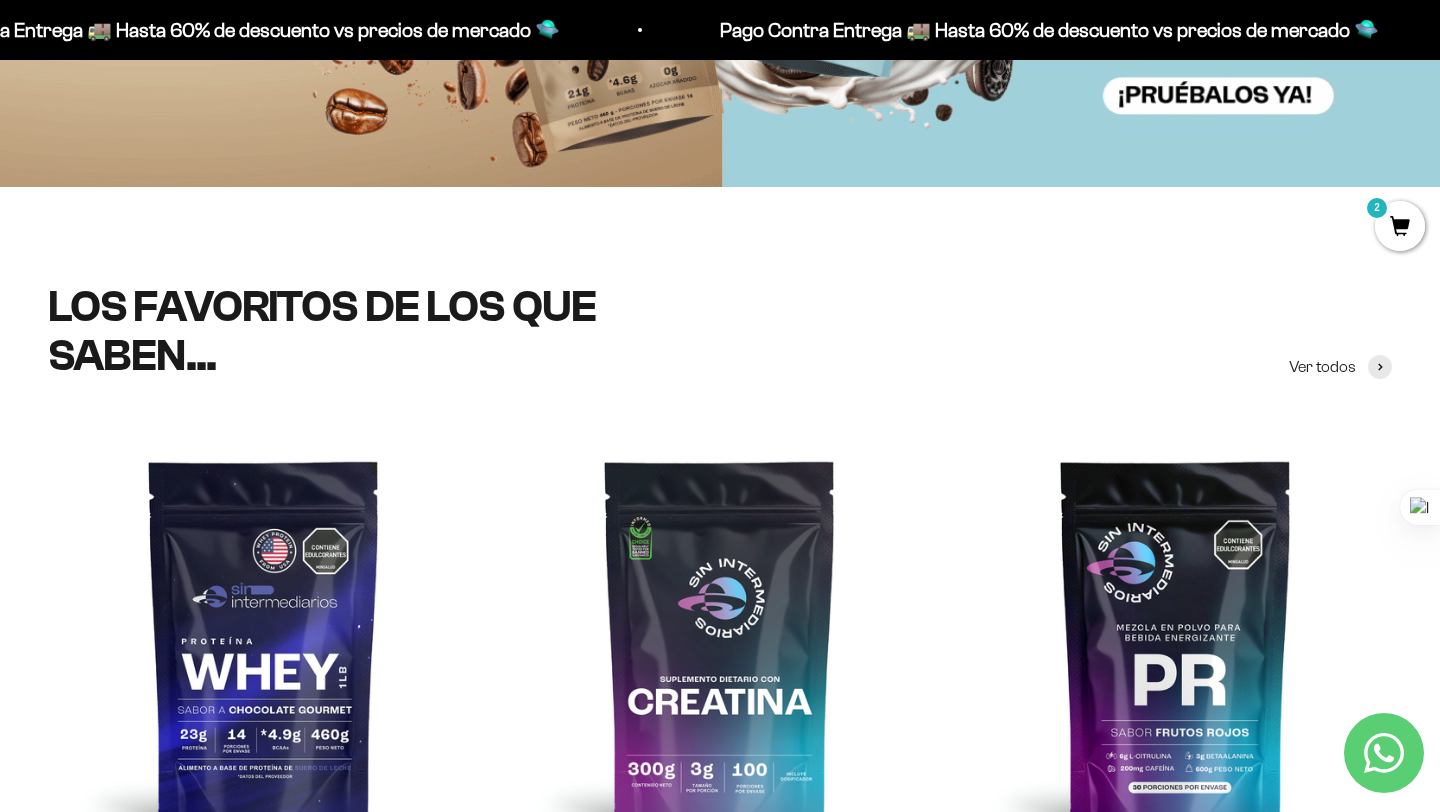 click on "2" at bounding box center (1400, 226) 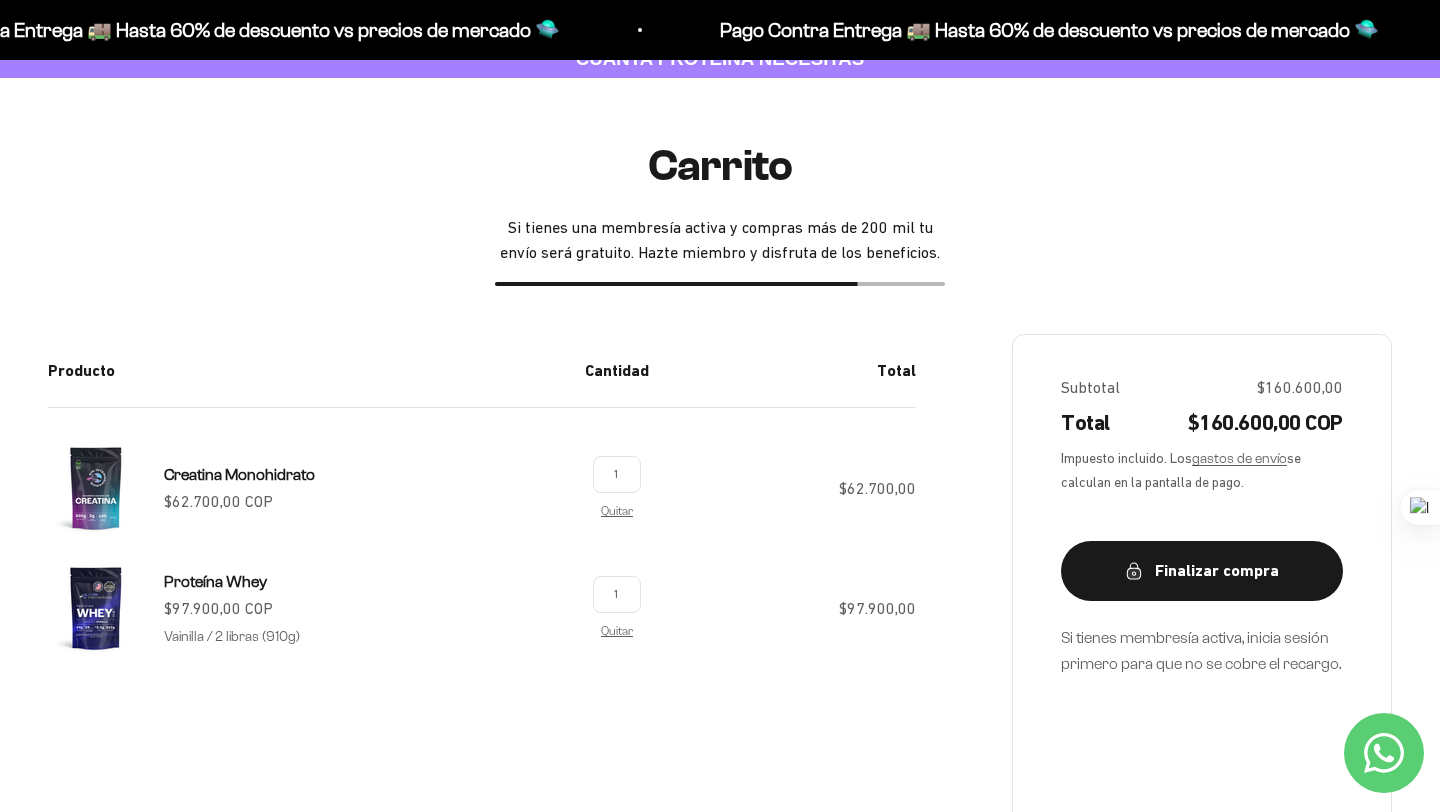 scroll, scrollTop: 147, scrollLeft: 0, axis: vertical 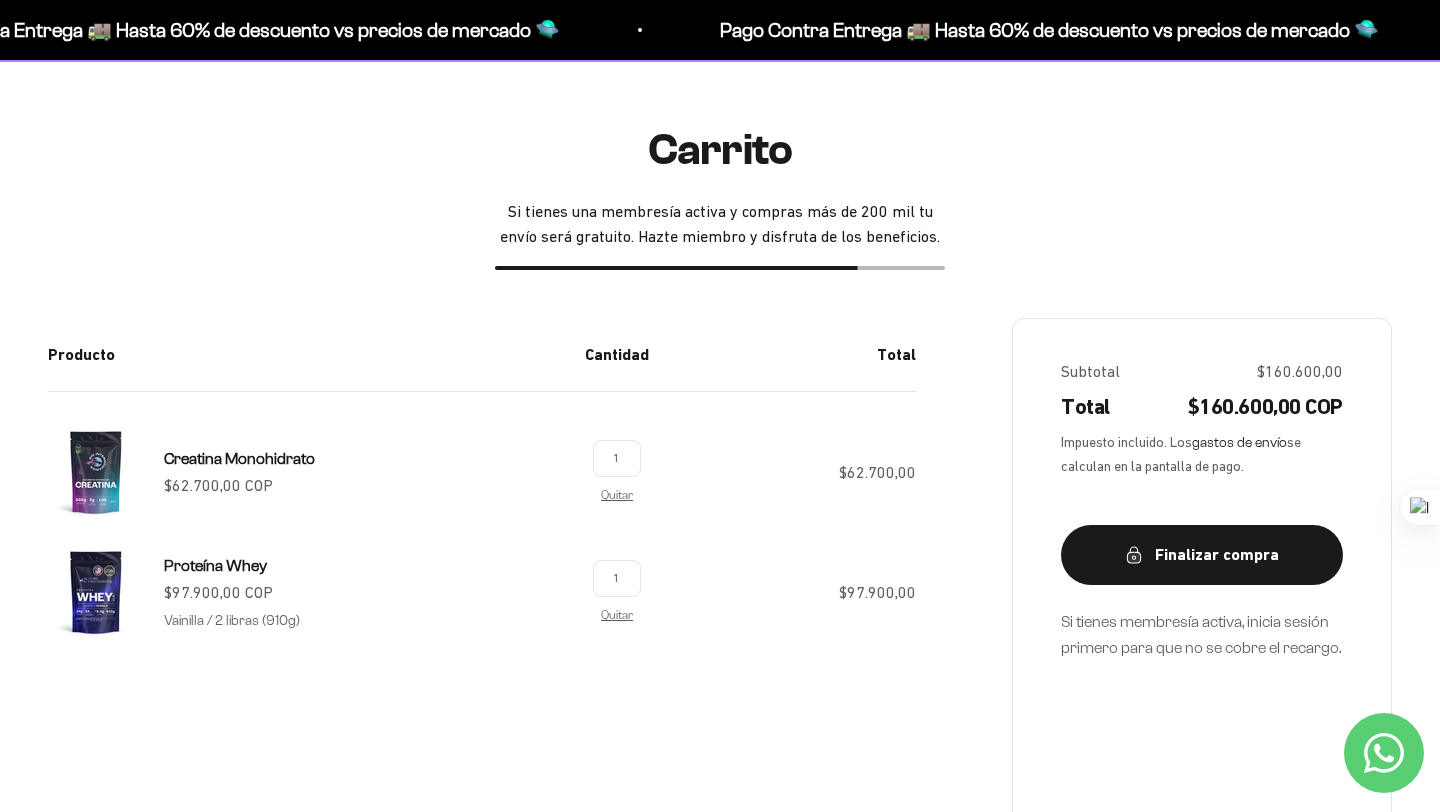 click on "gastos de envío" at bounding box center [1239, 442] 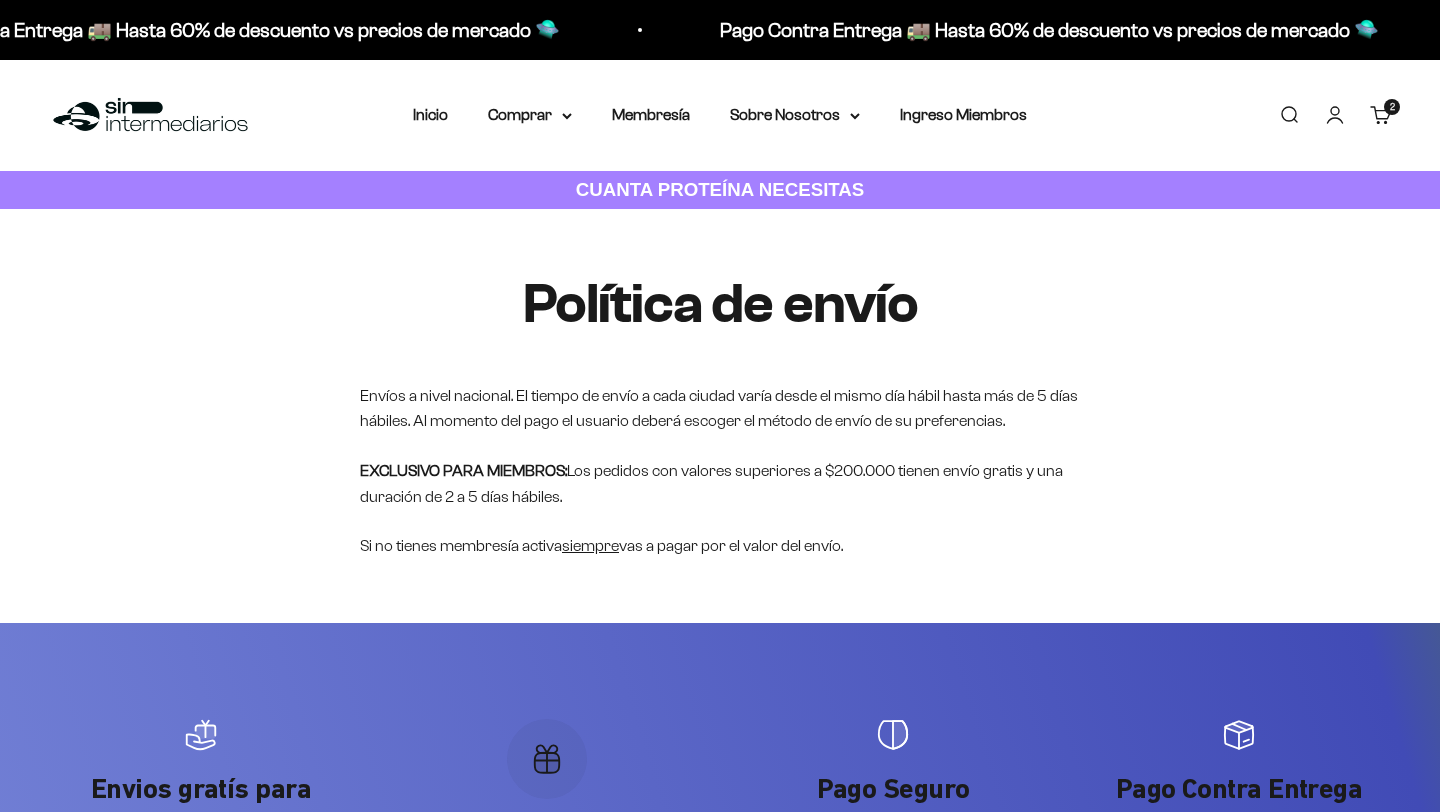 scroll, scrollTop: 0, scrollLeft: 0, axis: both 